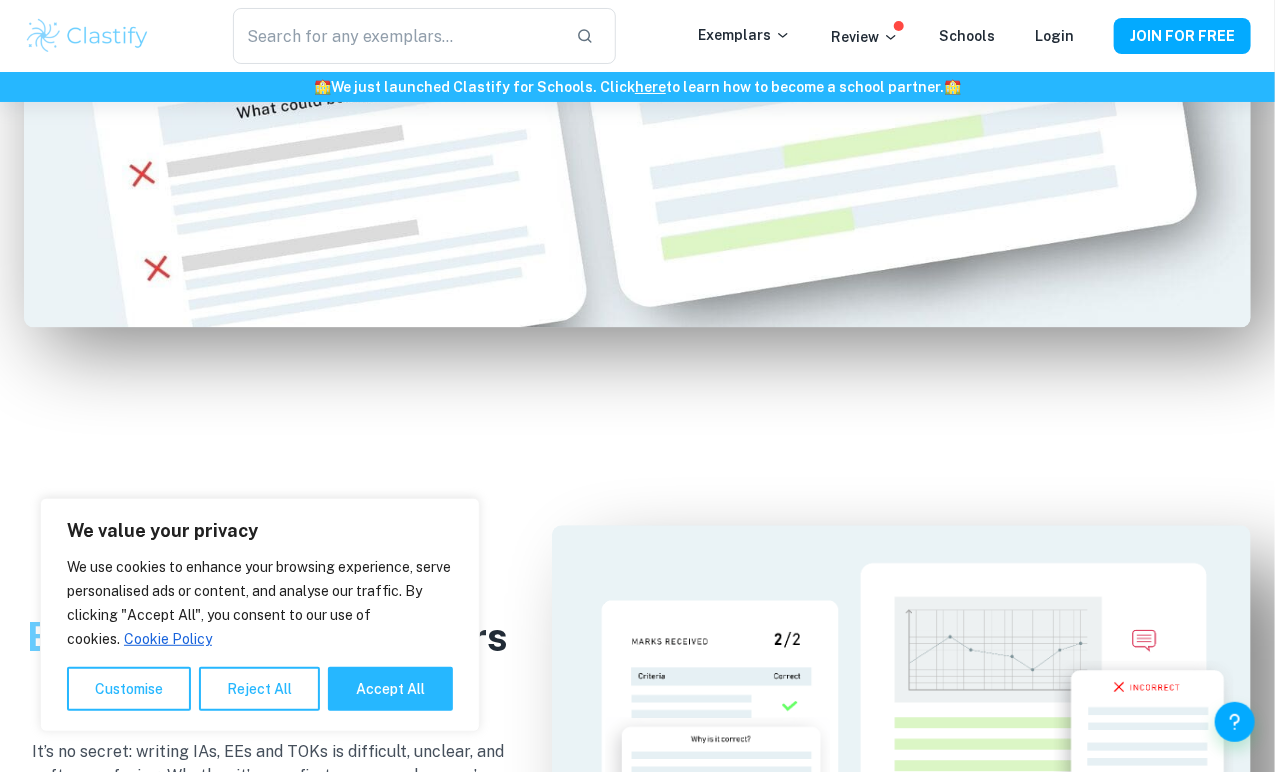 scroll, scrollTop: 1642, scrollLeft: 0, axis: vertical 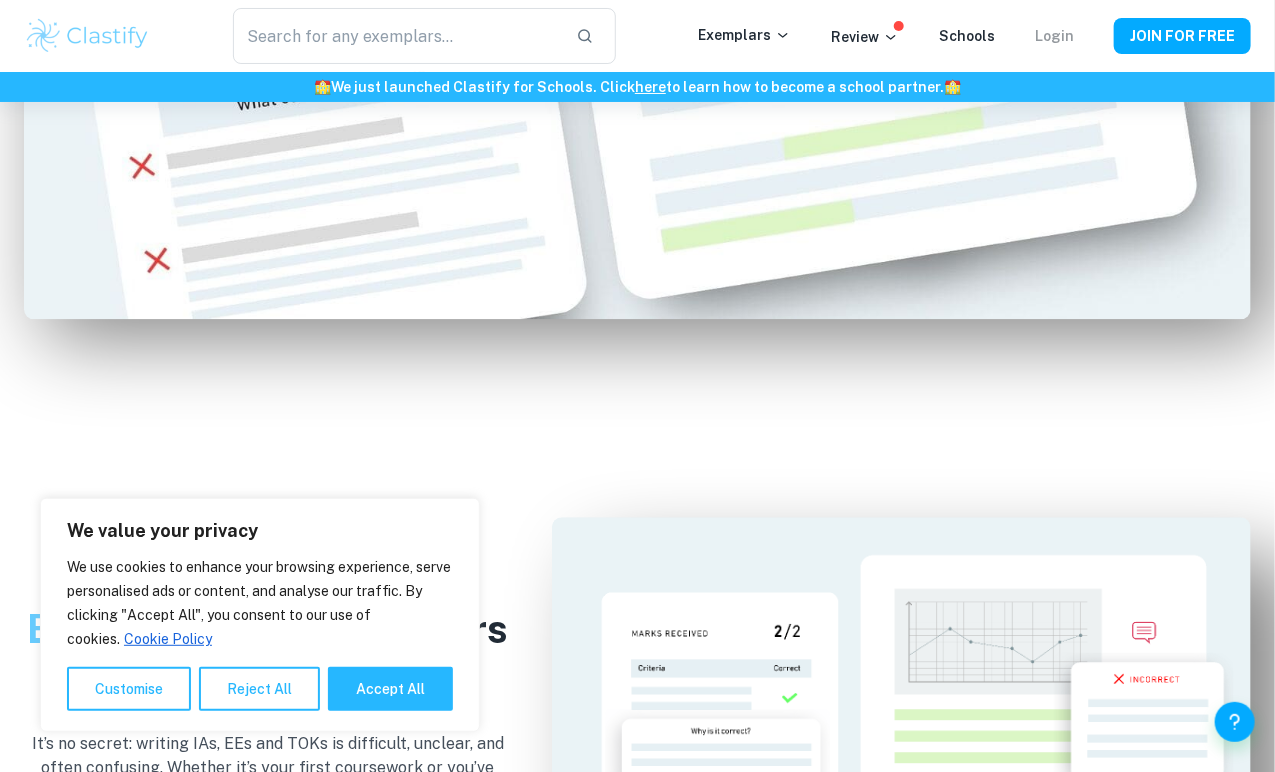 click on "Login" at bounding box center (1054, 36) 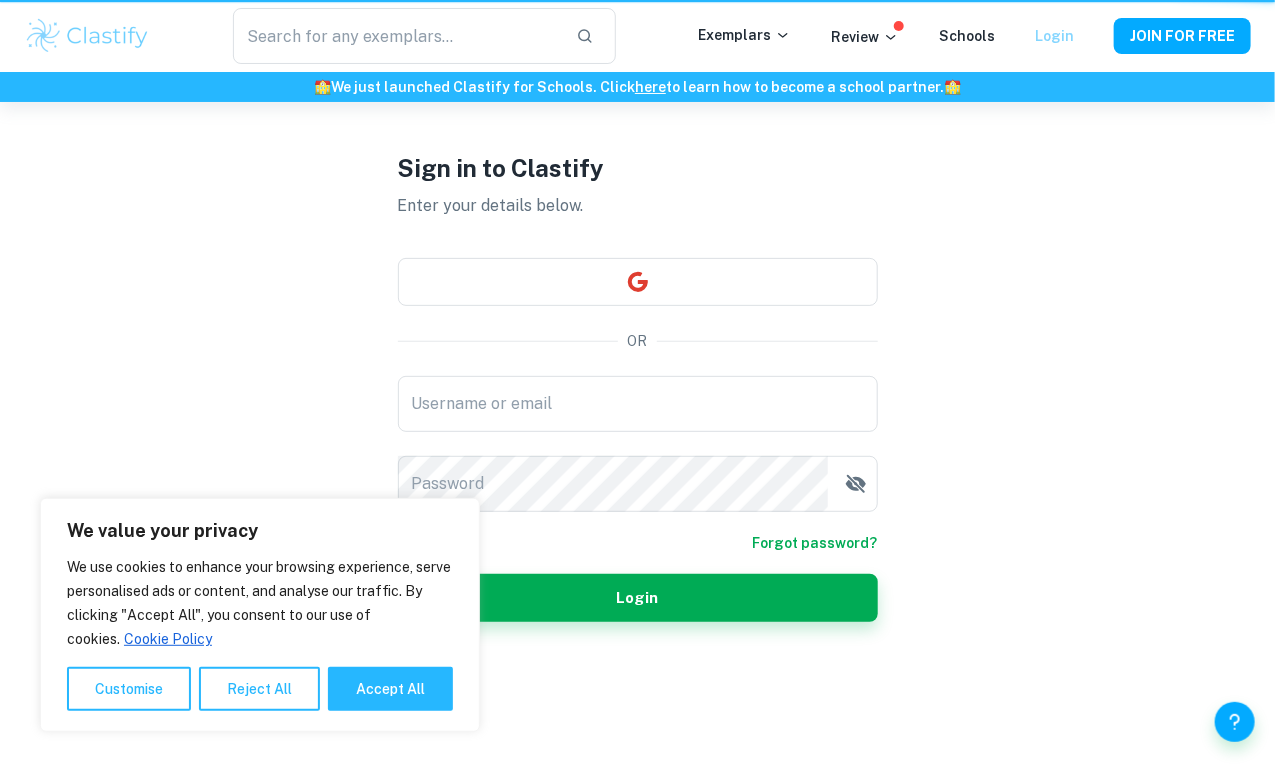 scroll, scrollTop: 0, scrollLeft: 0, axis: both 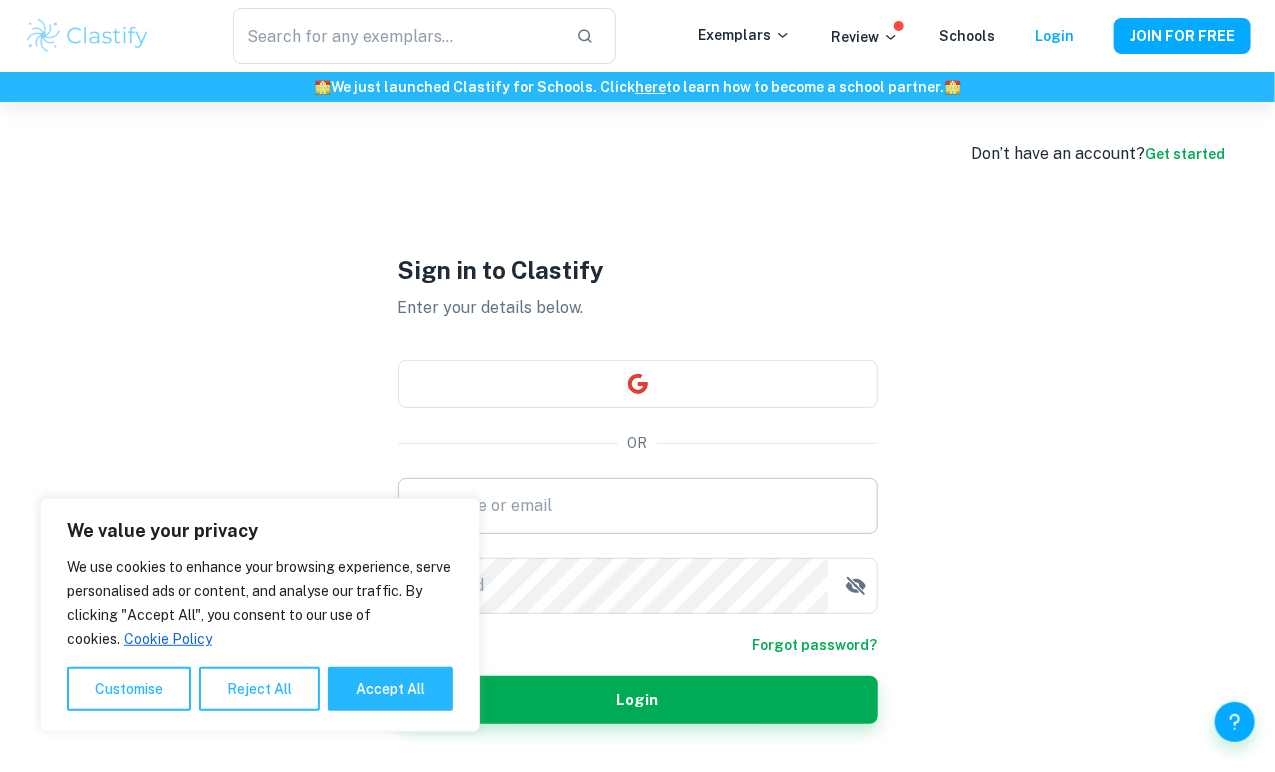 click on "Username or email" at bounding box center (638, 506) 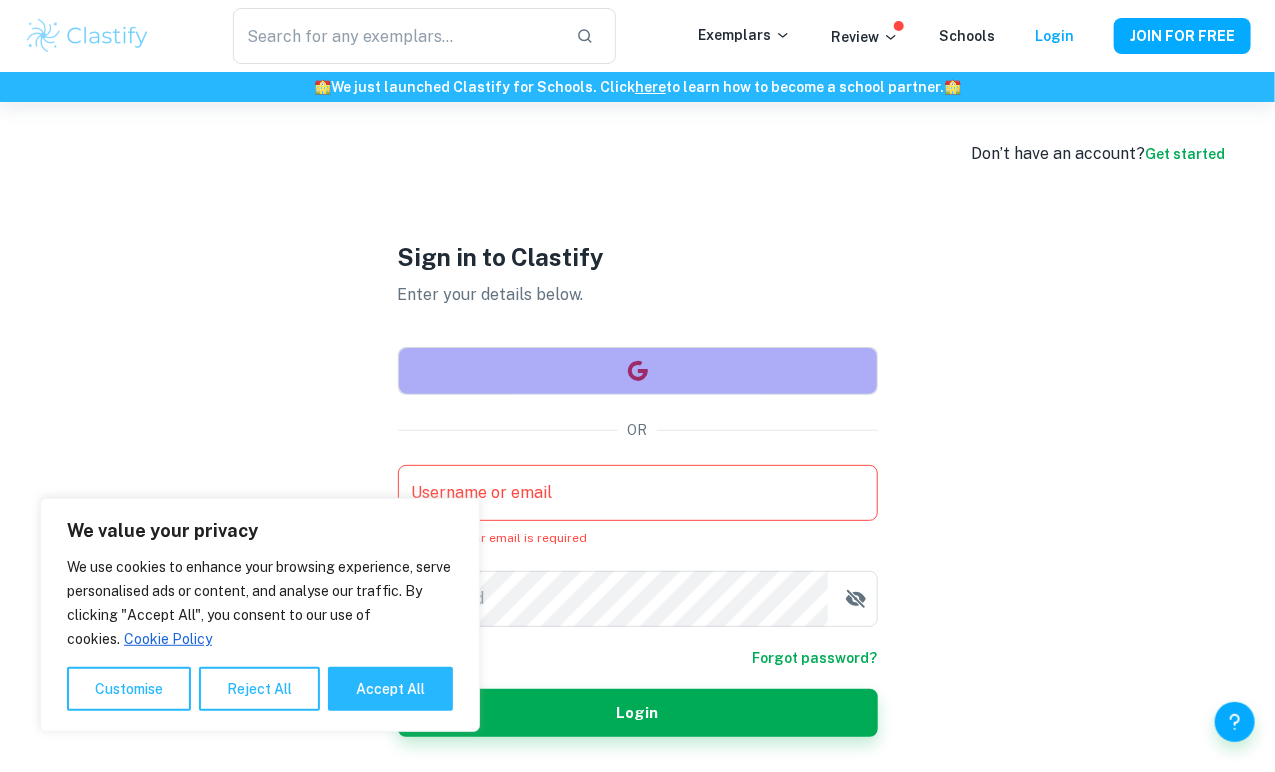 click at bounding box center [638, 371] 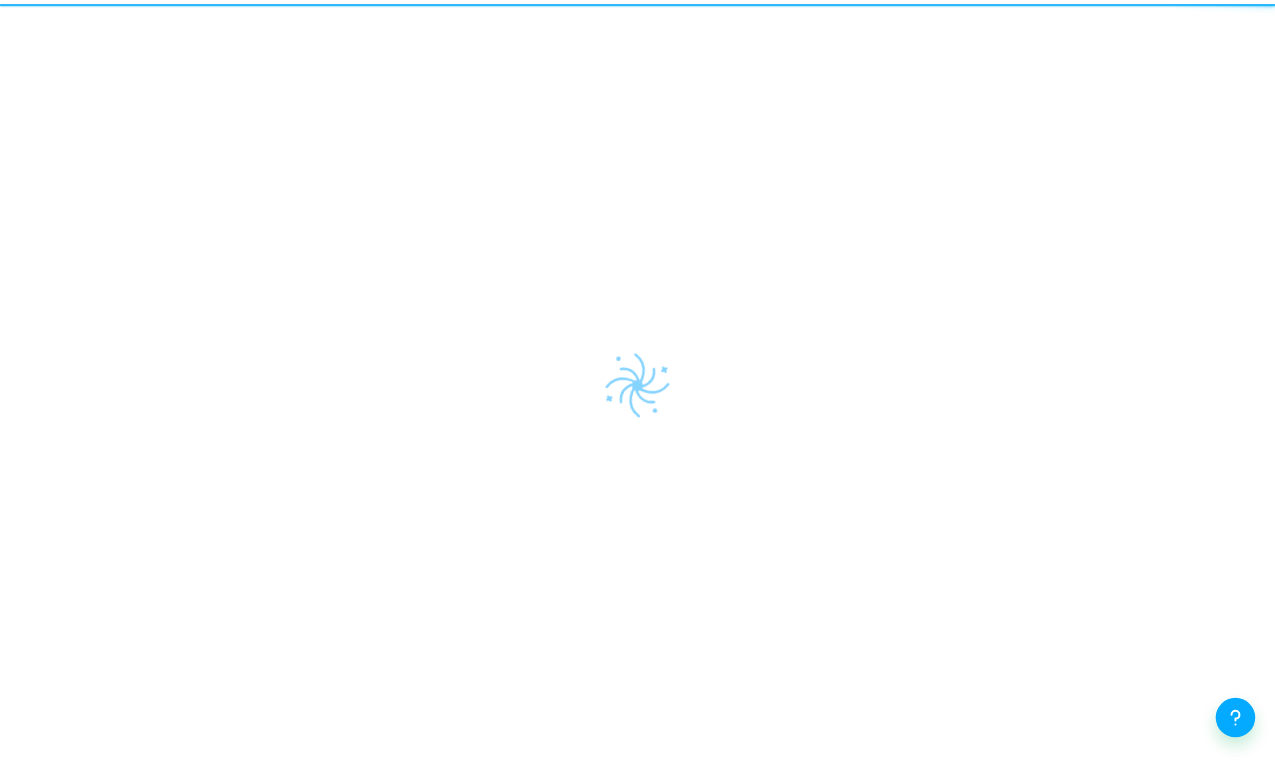 scroll, scrollTop: 0, scrollLeft: 0, axis: both 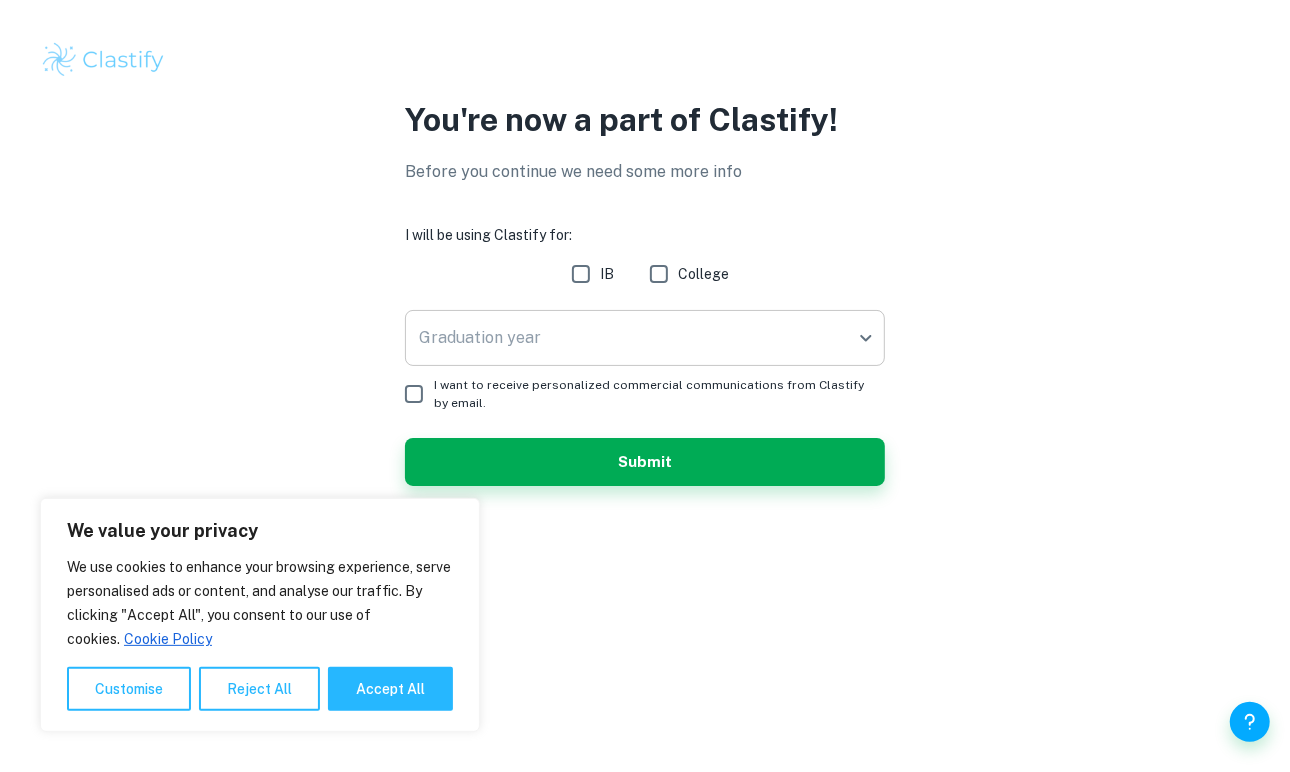 click on "We value your privacy We use cookies to enhance your browsing experience, serve personalised ads or content, and analyse our traffic. By clicking "Accept All", you consent to our use of cookies.   Cookie Policy Customise   Reject All   Accept All   Customise Consent Preferences   We use cookies to help you navigate efficiently and perform certain functions. You will find detailed information about all cookies under each consent category below. The cookies that are categorised as "Necessary" are stored on your browser as they are essential for enabling the basic functionalities of the site. ...  Show more For more information on how Google's third-party cookies operate and handle your data, see:   Google Privacy Policy Necessary Always Active Necessary cookies are required to enable the basic features of this site, such as providing secure log-in or adjusting your consent preferences. These cookies do not store any personally identifiable data. Functional Analytics Performance Advertisement Uncategorised" at bounding box center (645, 386) 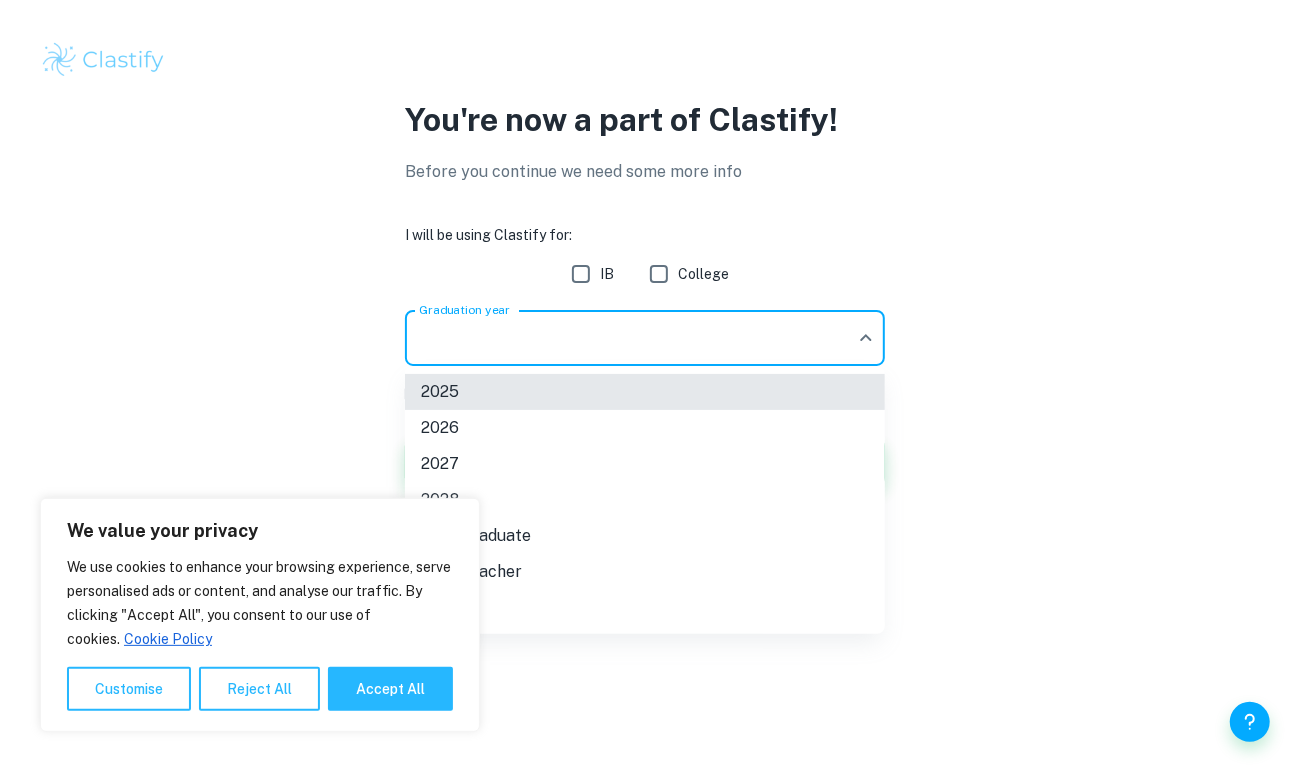 click on "2026" at bounding box center [645, 428] 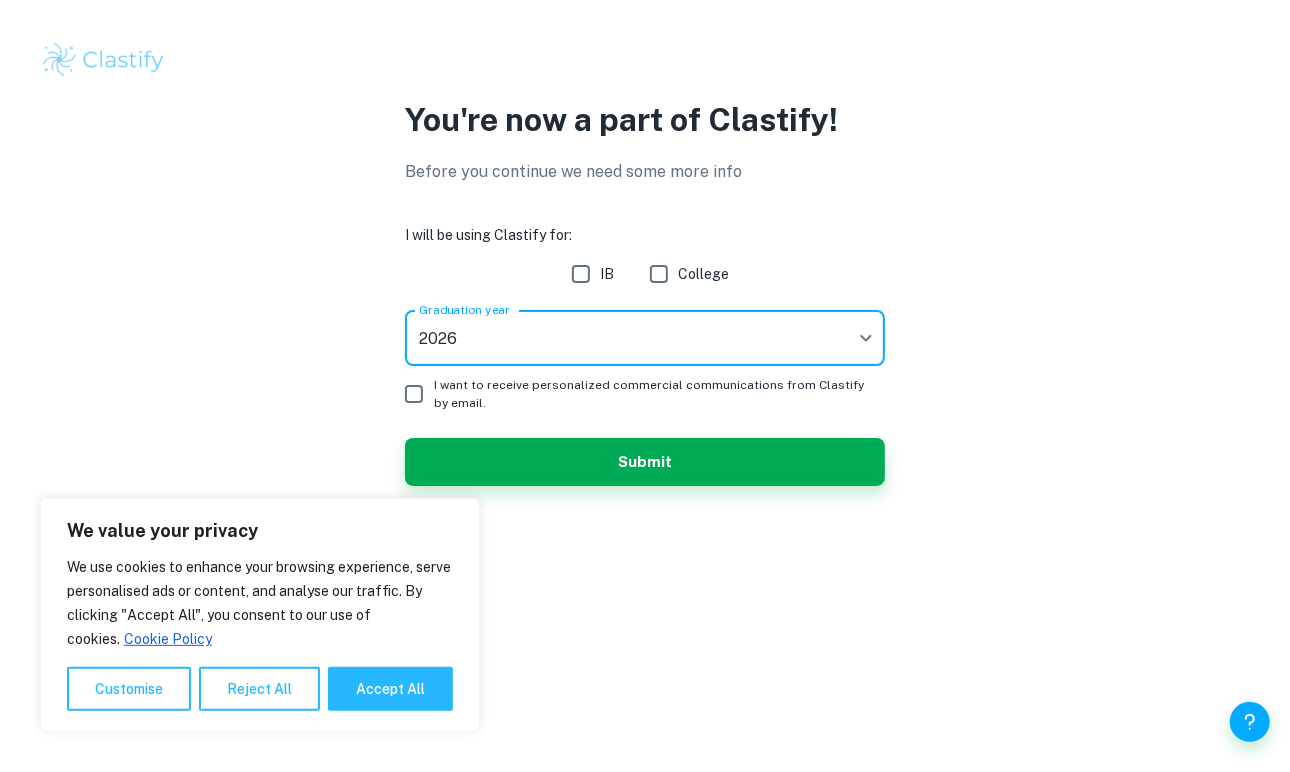 click on "IB" at bounding box center [581, 274] 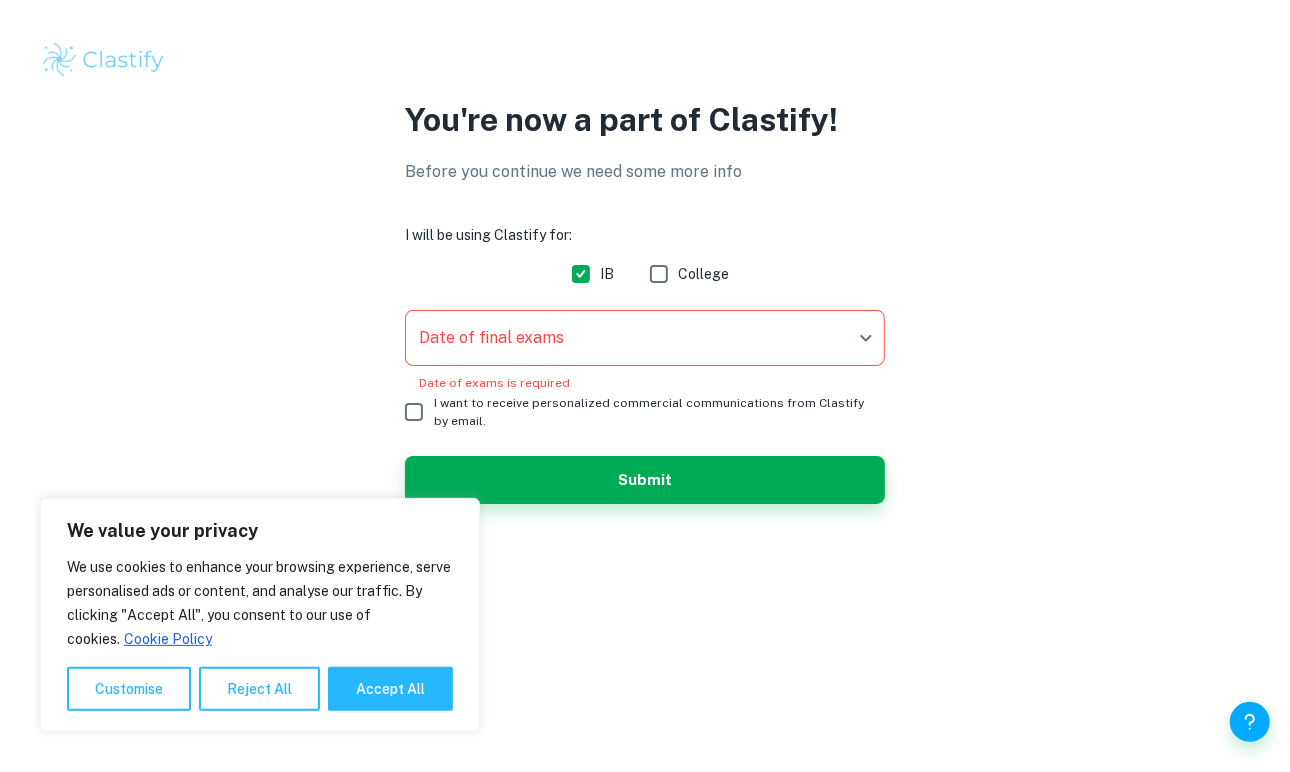 click on "We value your privacy We use cookies to enhance your browsing experience, serve personalised ads or content, and analyse our traffic. By clicking "Accept All", you consent to our use of cookies.   Cookie Policy Customise   Reject All   Accept All   Customise Consent Preferences   We use cookies to help you navigate efficiently and perform certain functions. You will find detailed information about all cookies under each consent category below. The cookies that are categorised as "Necessary" are stored on your browser as they are essential for enabling the basic functionalities of the site. ...  Show more For more information on how Google's third-party cookies operate and handle your data, see:   Google Privacy Policy Necessary Always Active Necessary cookies are required to enable the basic features of this site, such as providing secure log-in or adjusting your consent preferences. These cookies do not store any personally identifiable data. Functional Analytics Performance Advertisement Uncategorised" at bounding box center [645, 386] 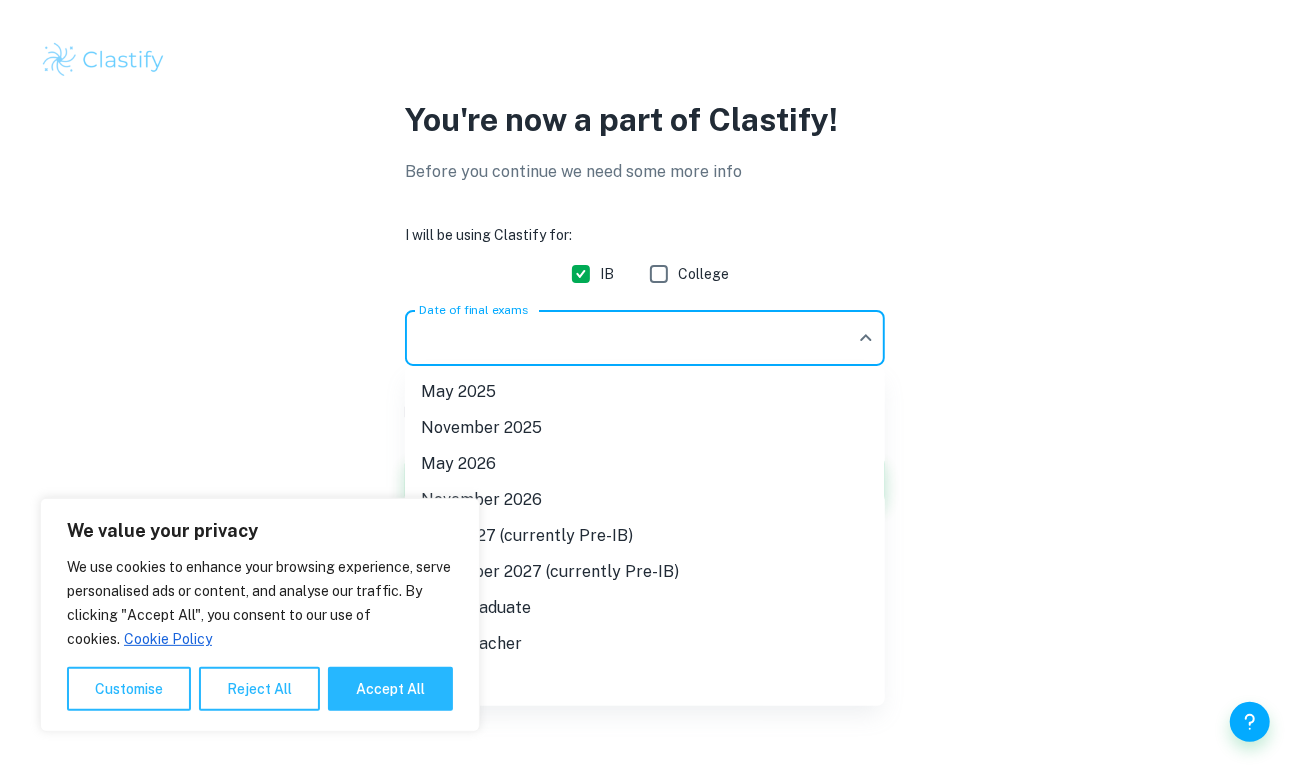 drag, startPoint x: 369, startPoint y: 691, endPoint x: 372, endPoint y: 678, distance: 13.341664 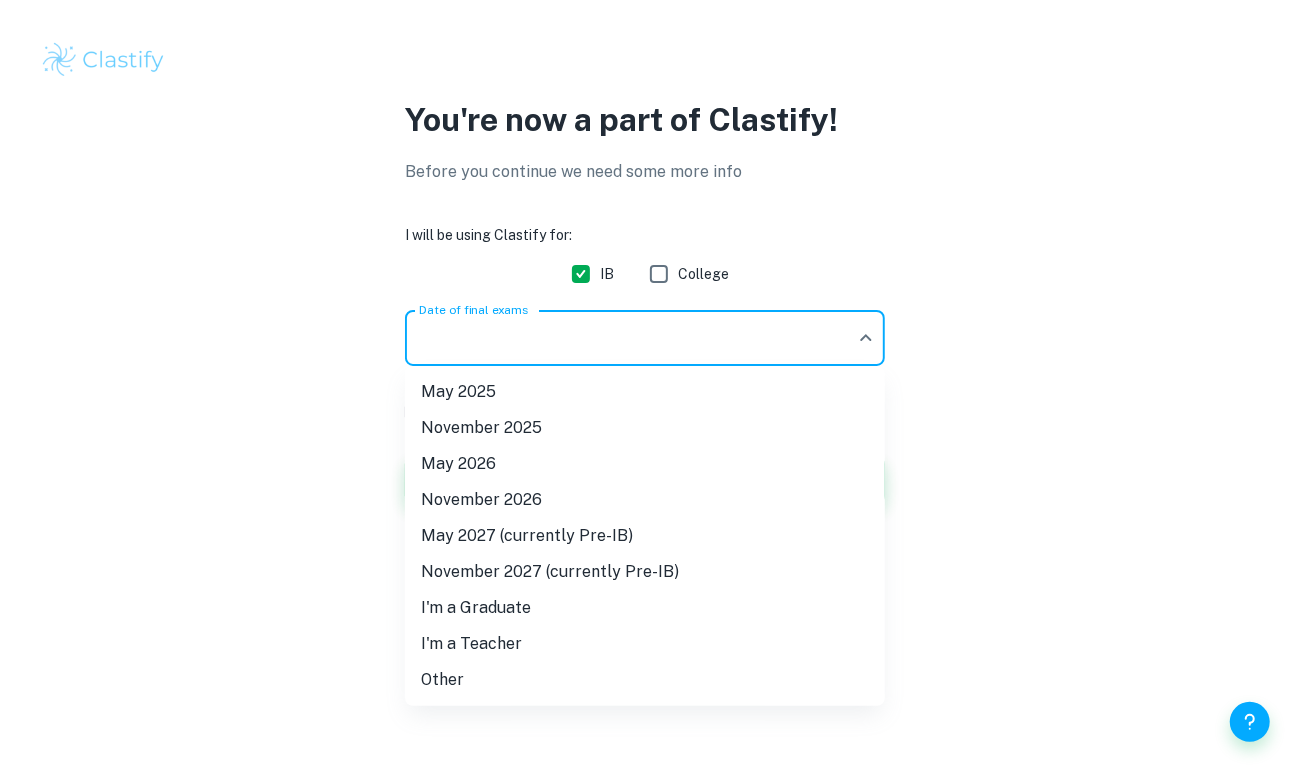 click on "November 2026" at bounding box center [645, 500] 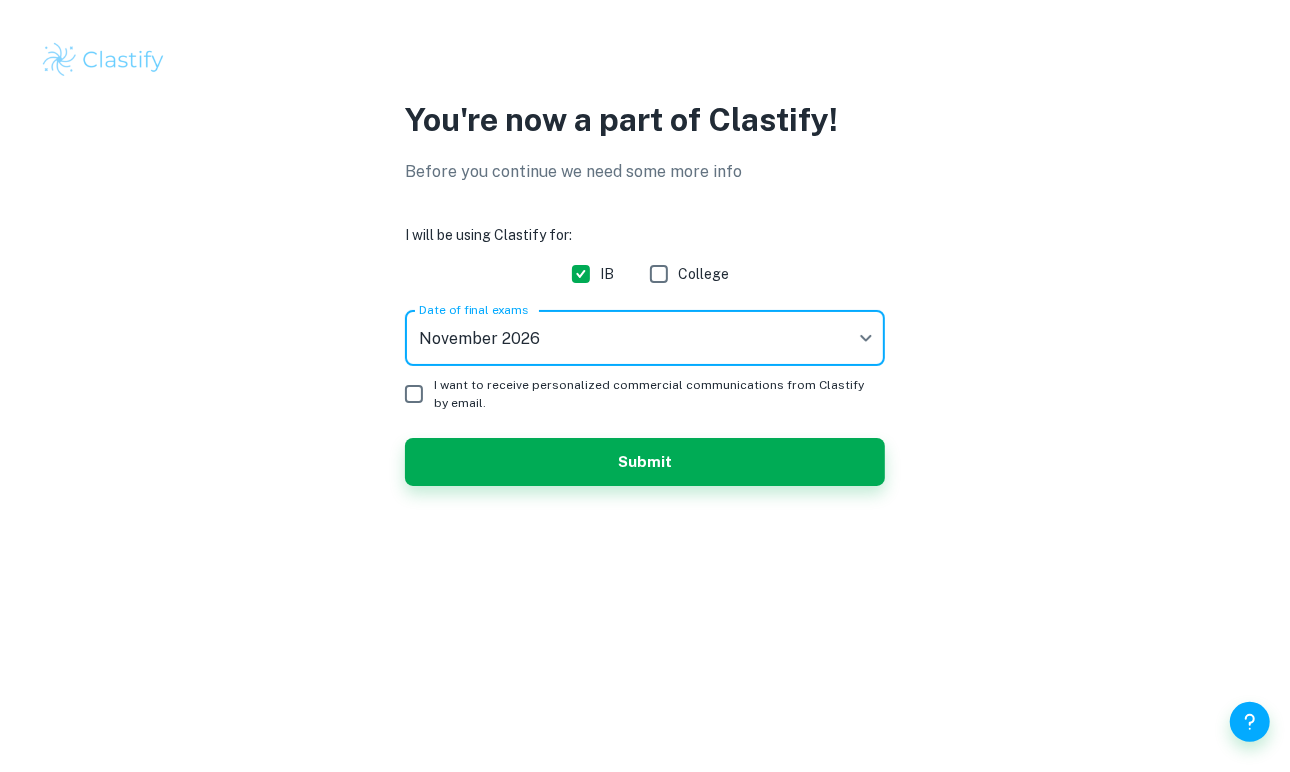 type on "N26" 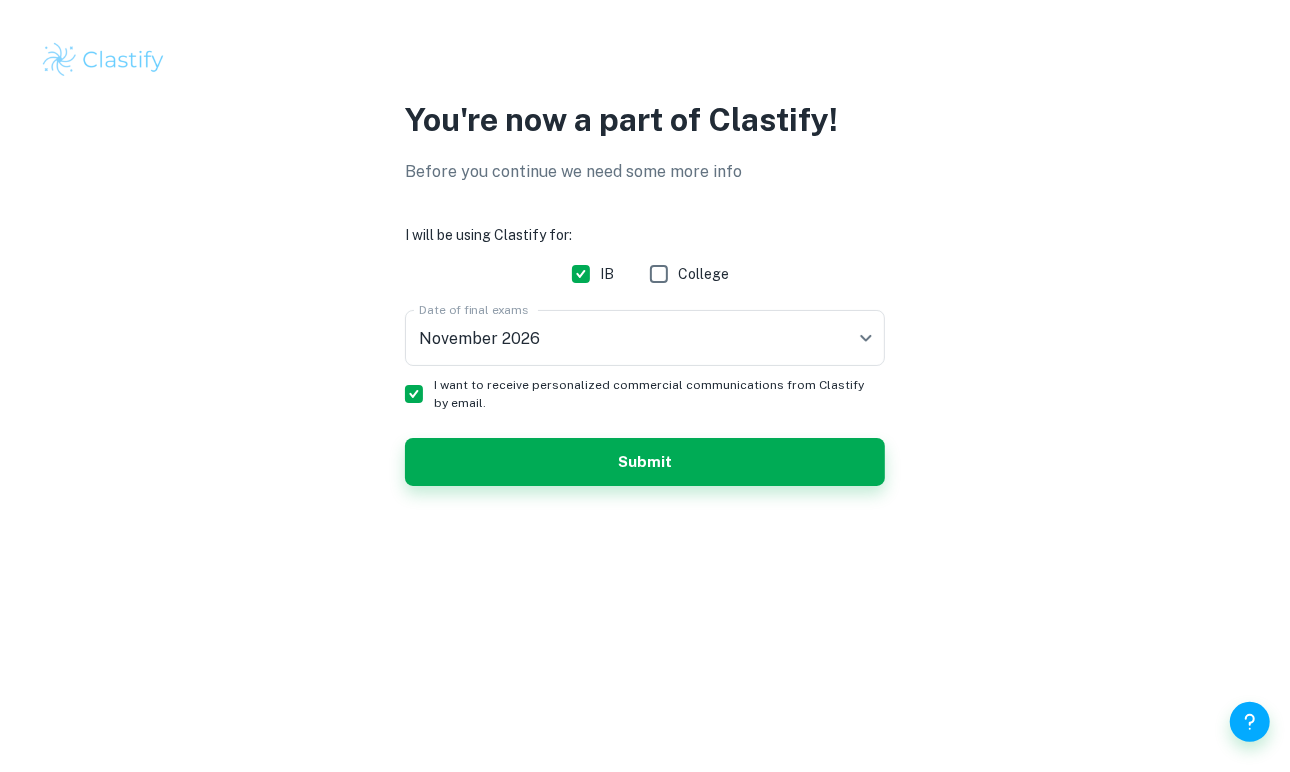 click on "I want to receive personalized commercial communications from Clastify by email." at bounding box center [414, 394] 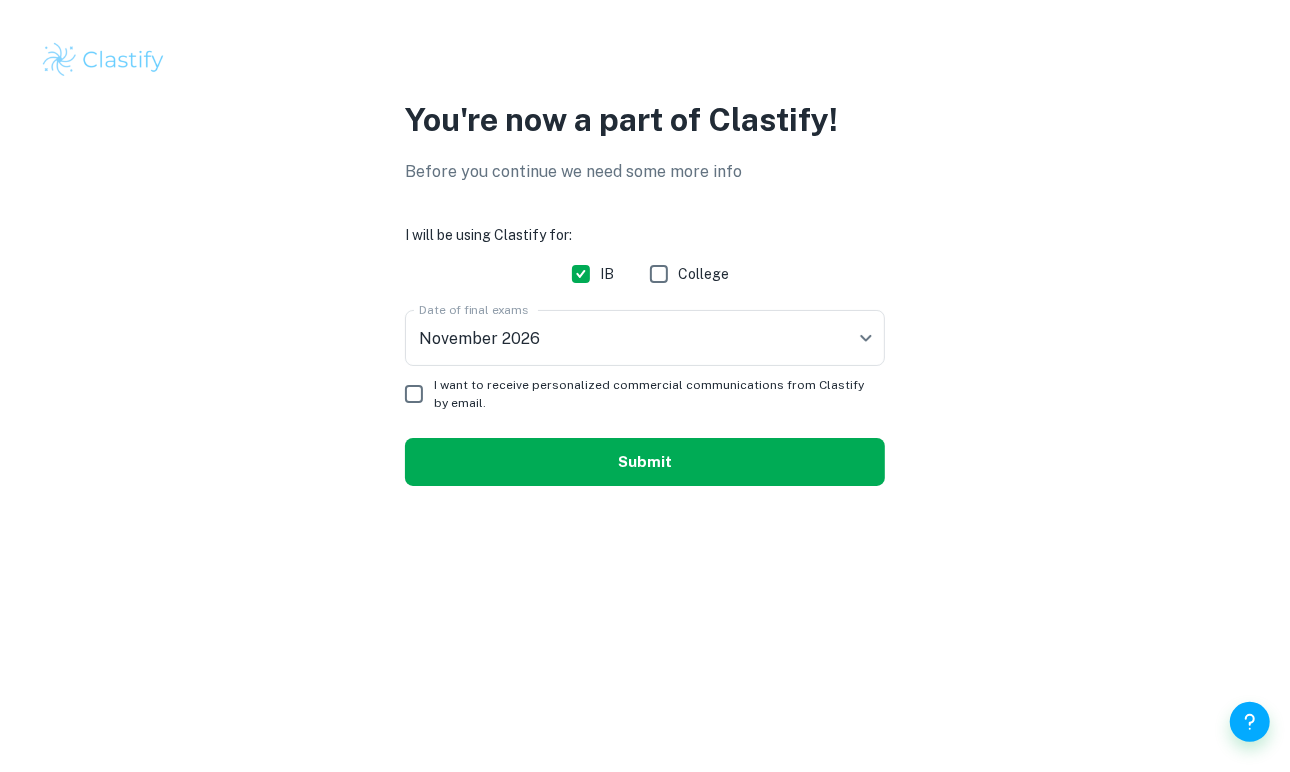 click on "Submit" at bounding box center (645, 462) 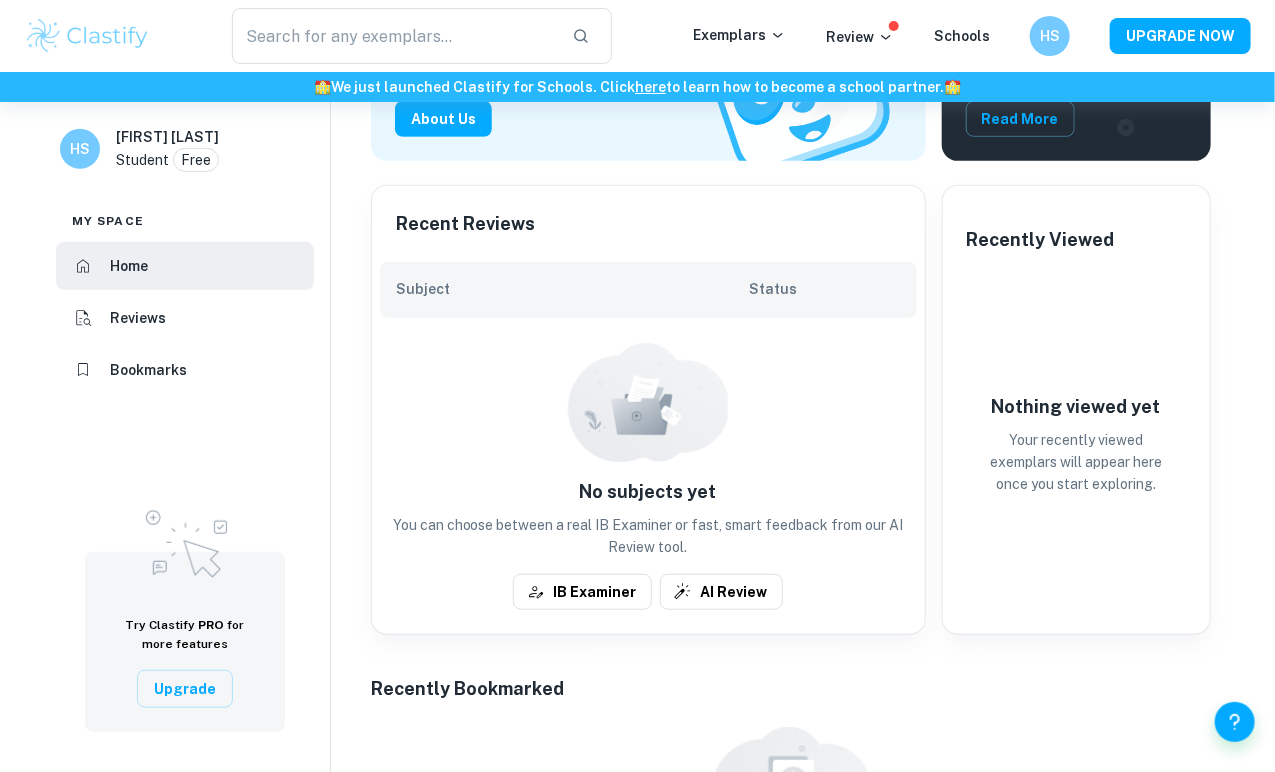 scroll, scrollTop: 0, scrollLeft: 0, axis: both 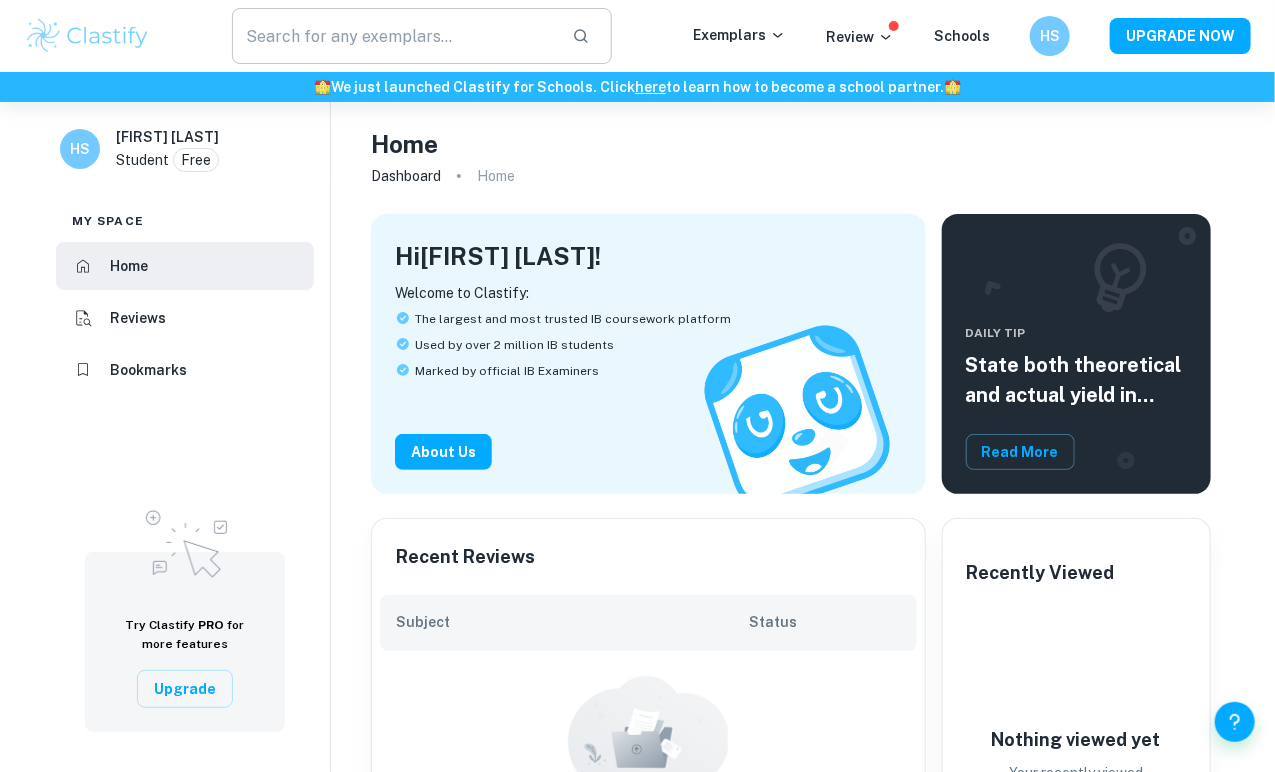 click at bounding box center [393, 36] 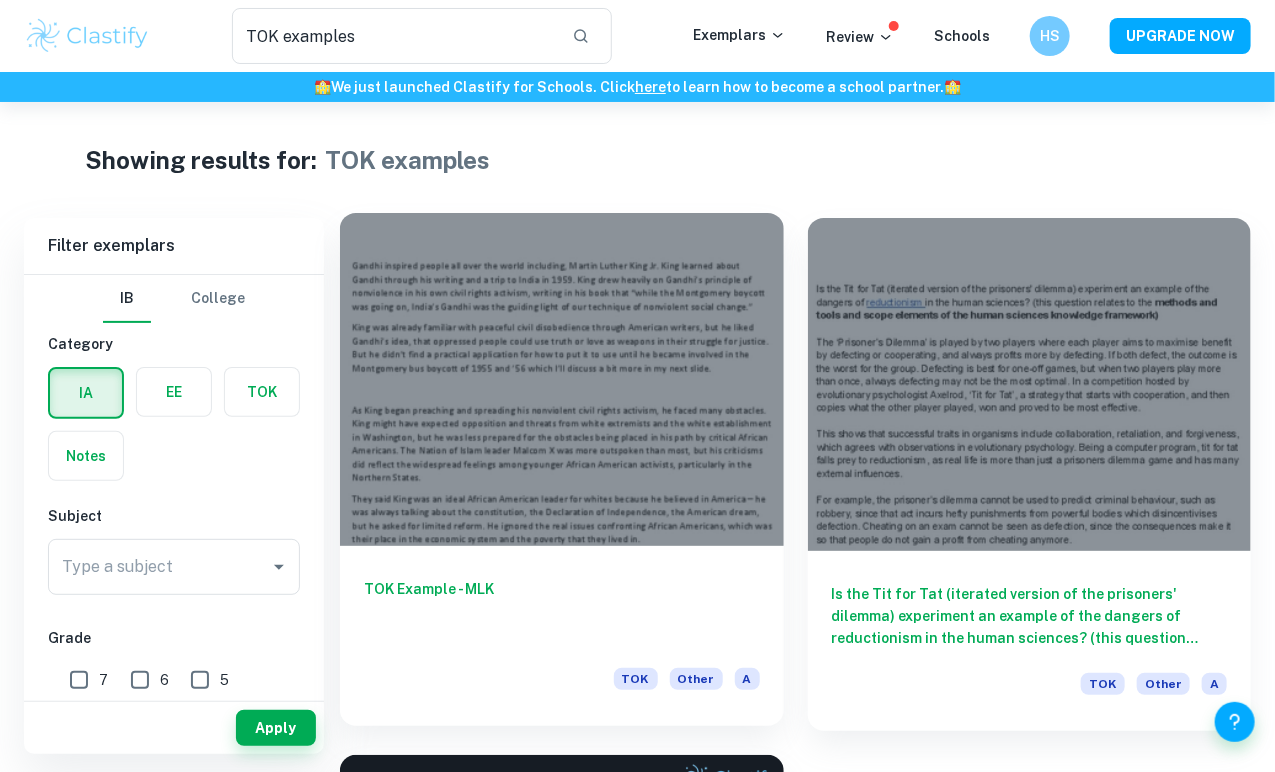 scroll, scrollTop: 102, scrollLeft: 0, axis: vertical 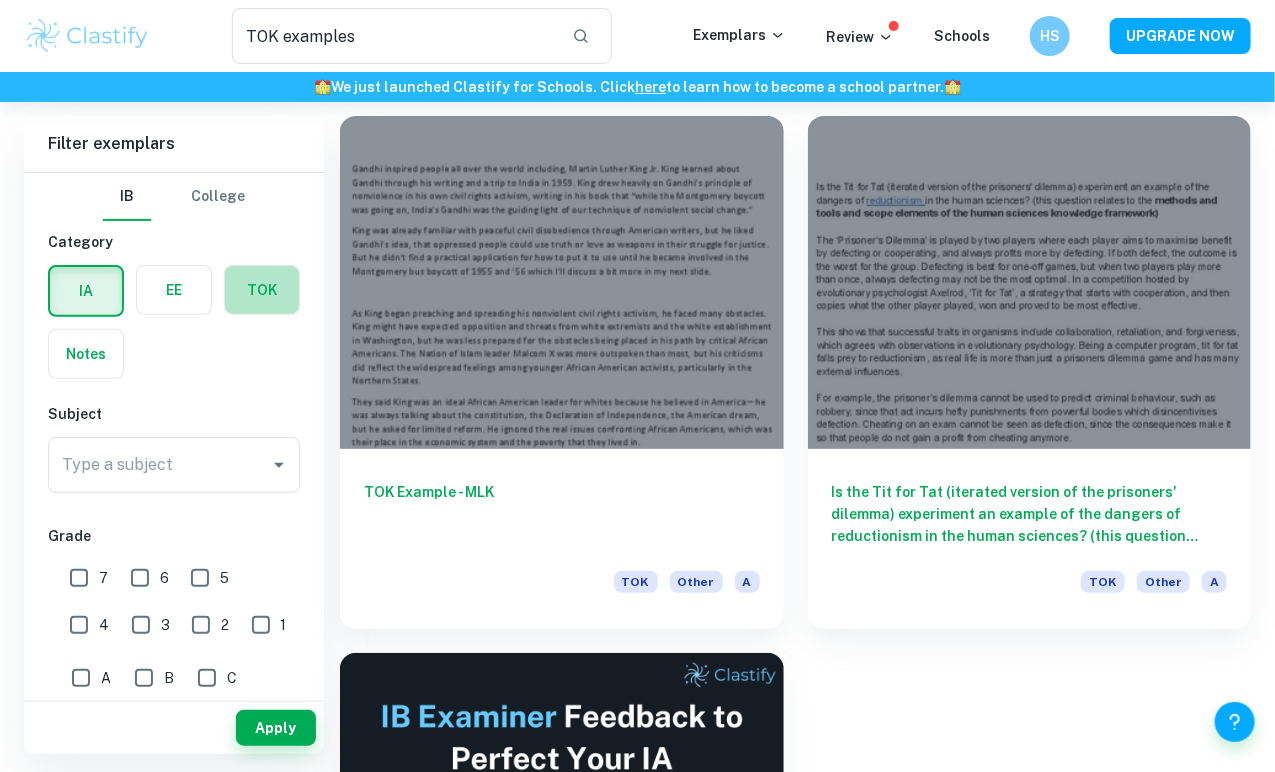 click at bounding box center (262, 290) 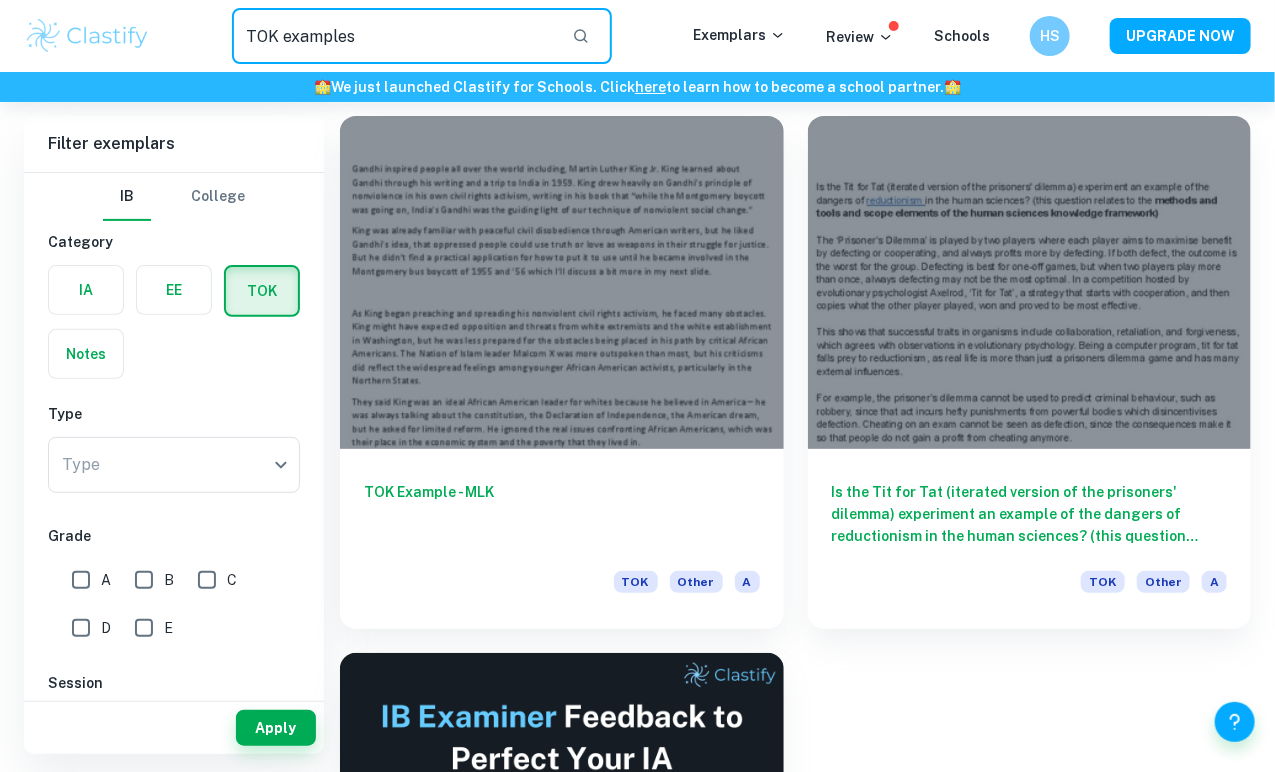 click on "TOK examples" at bounding box center [393, 36] 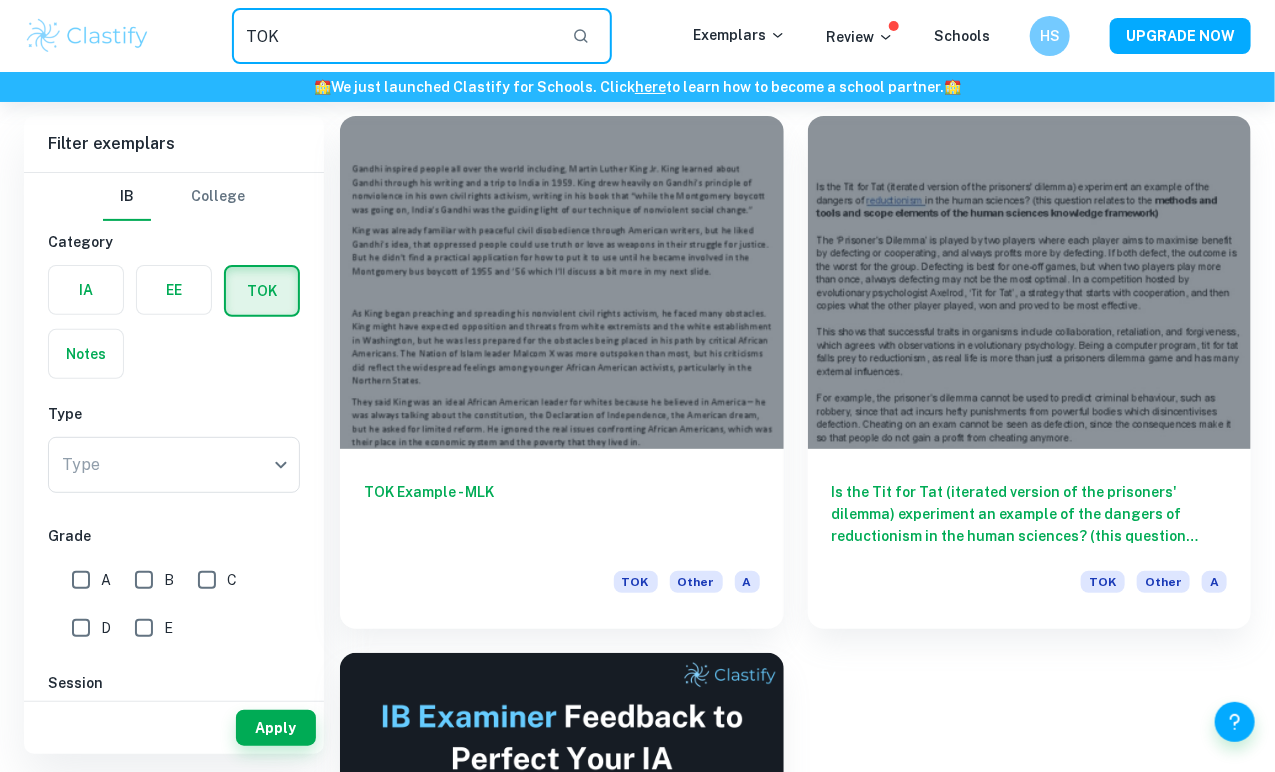 type on "TOK" 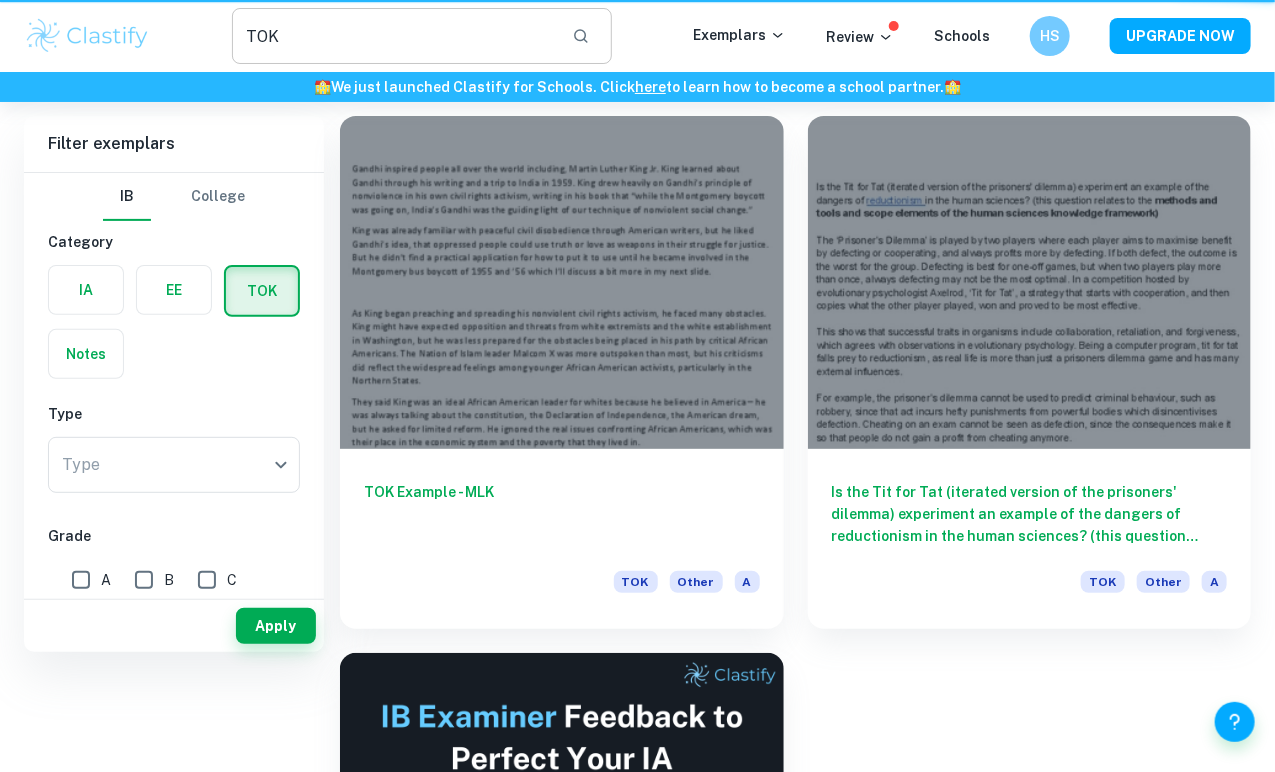 scroll, scrollTop: 0, scrollLeft: 0, axis: both 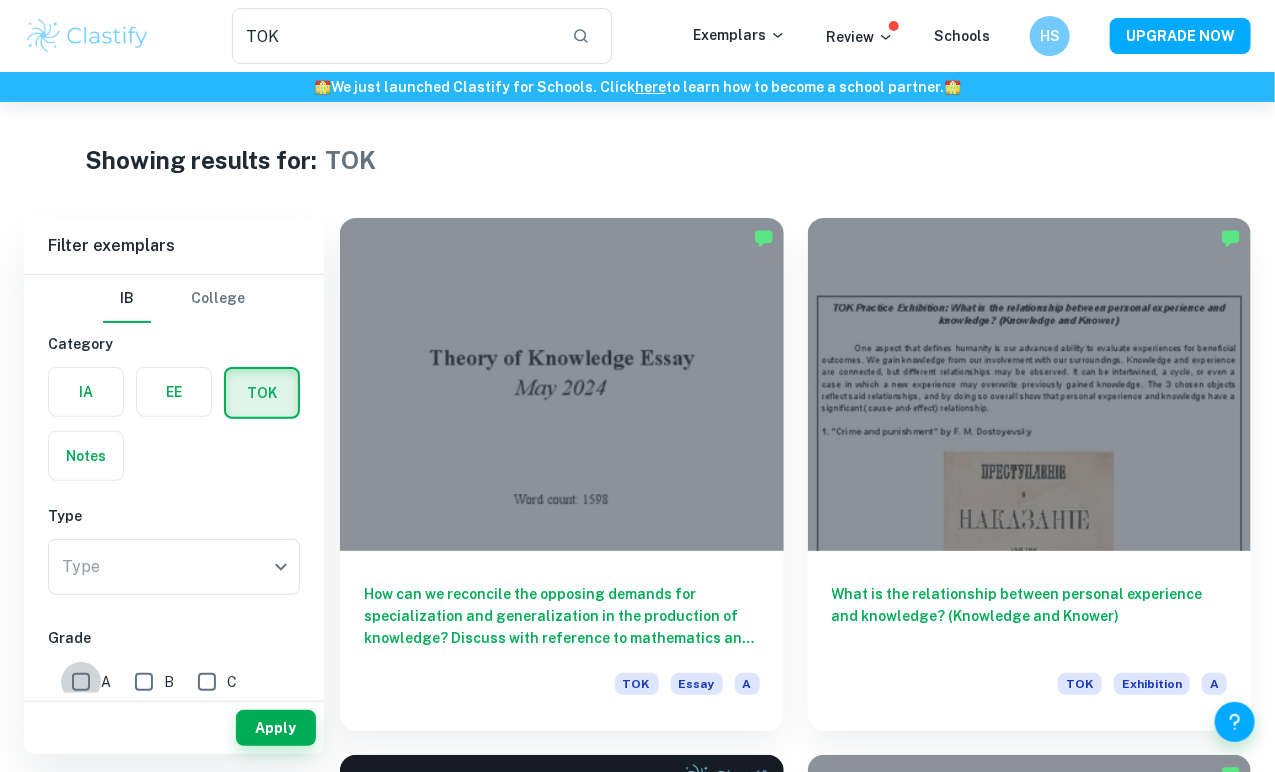 click on "A" at bounding box center (81, 682) 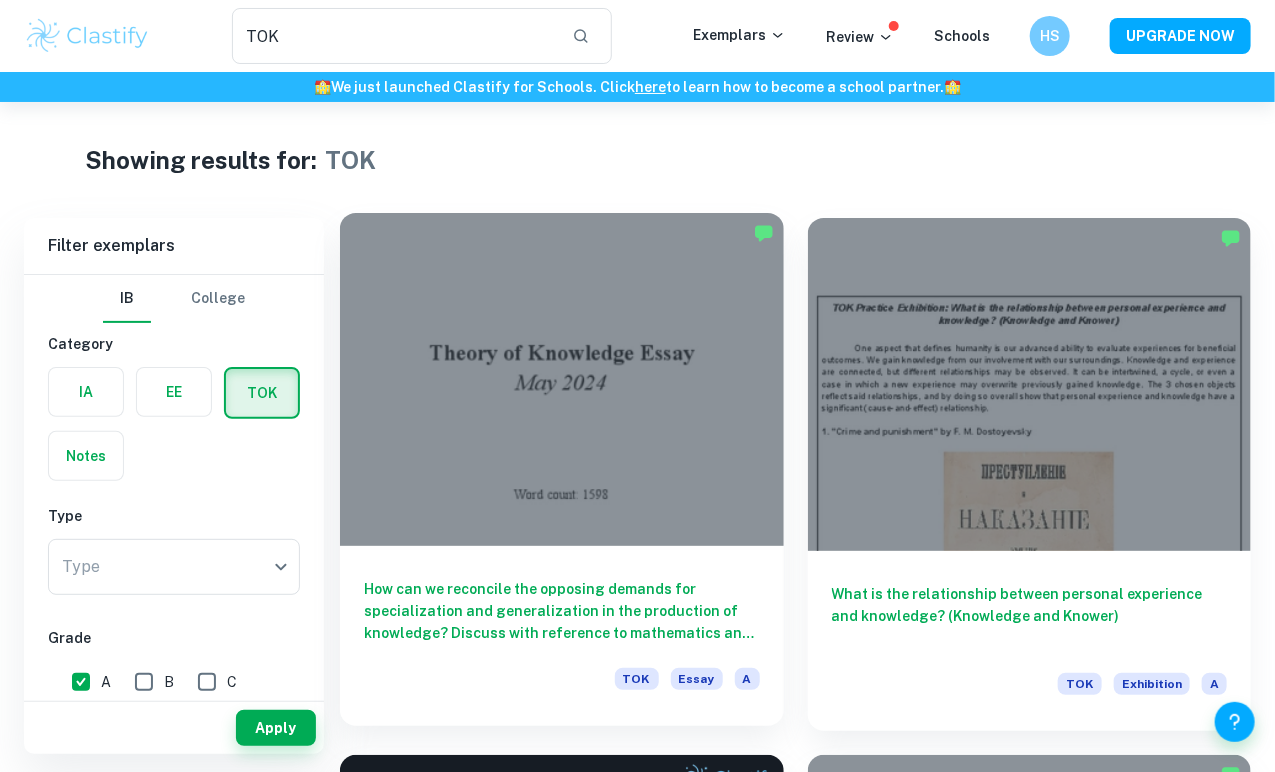 click at bounding box center [562, 379] 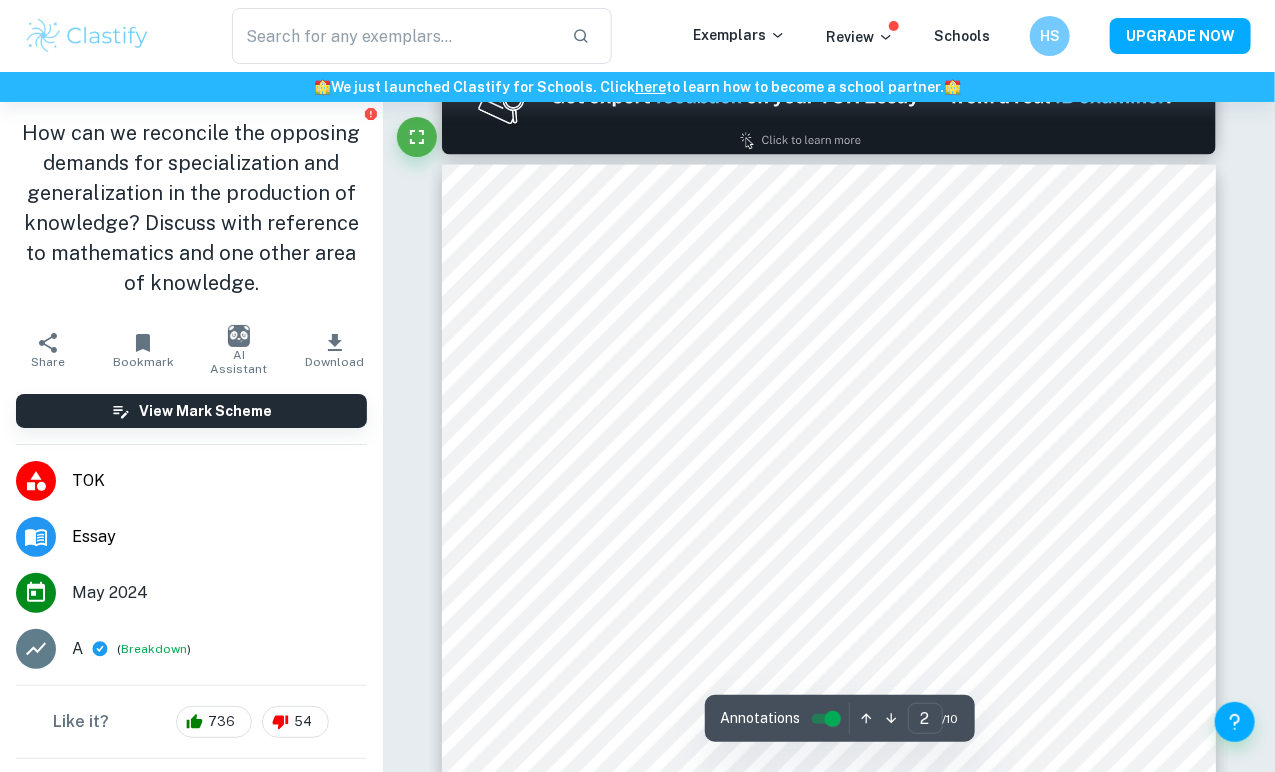 scroll, scrollTop: 1188, scrollLeft: 0, axis: vertical 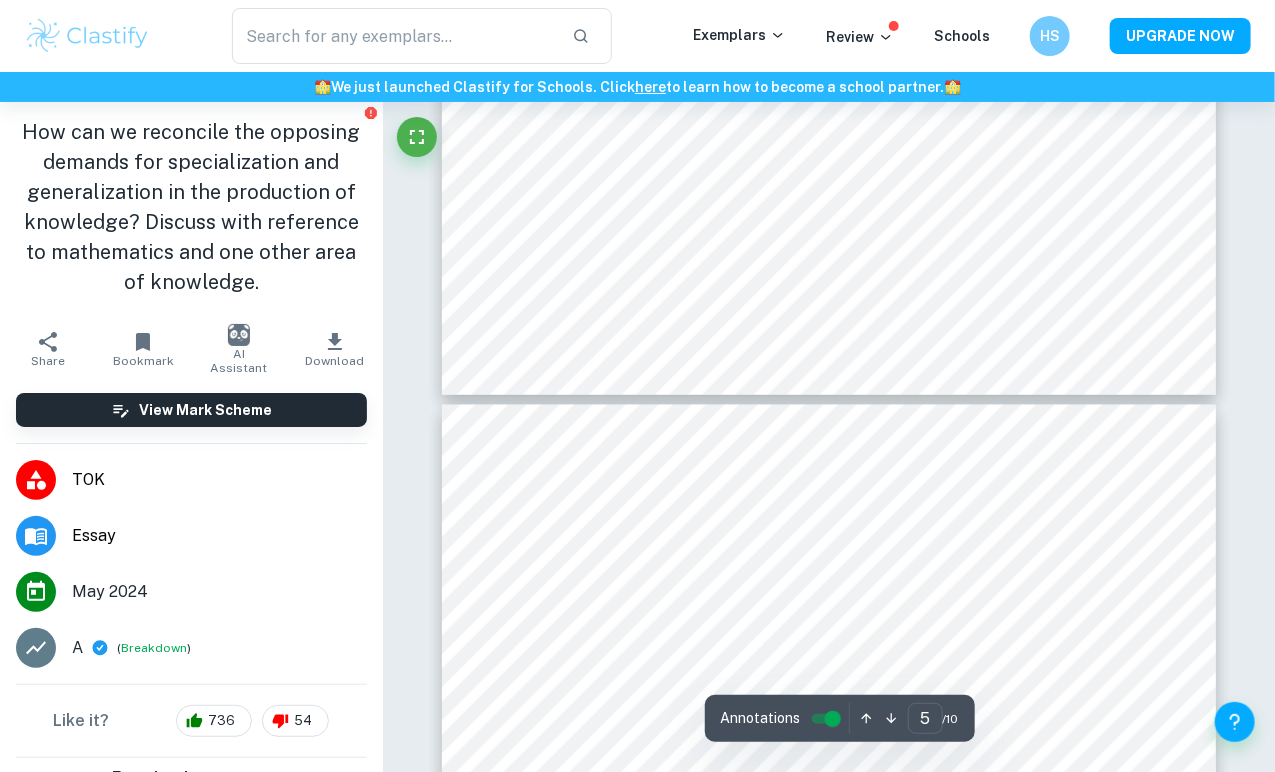 type on "4" 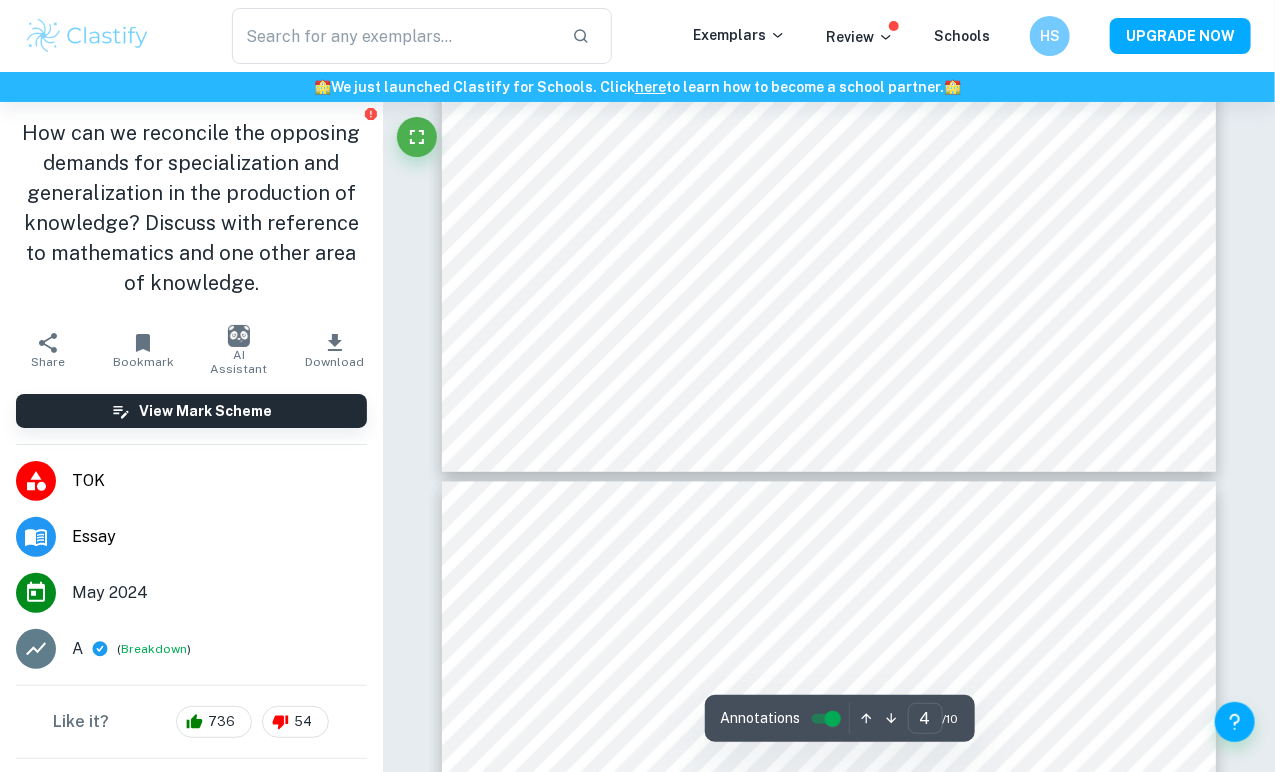 scroll, scrollTop: 4302, scrollLeft: 0, axis: vertical 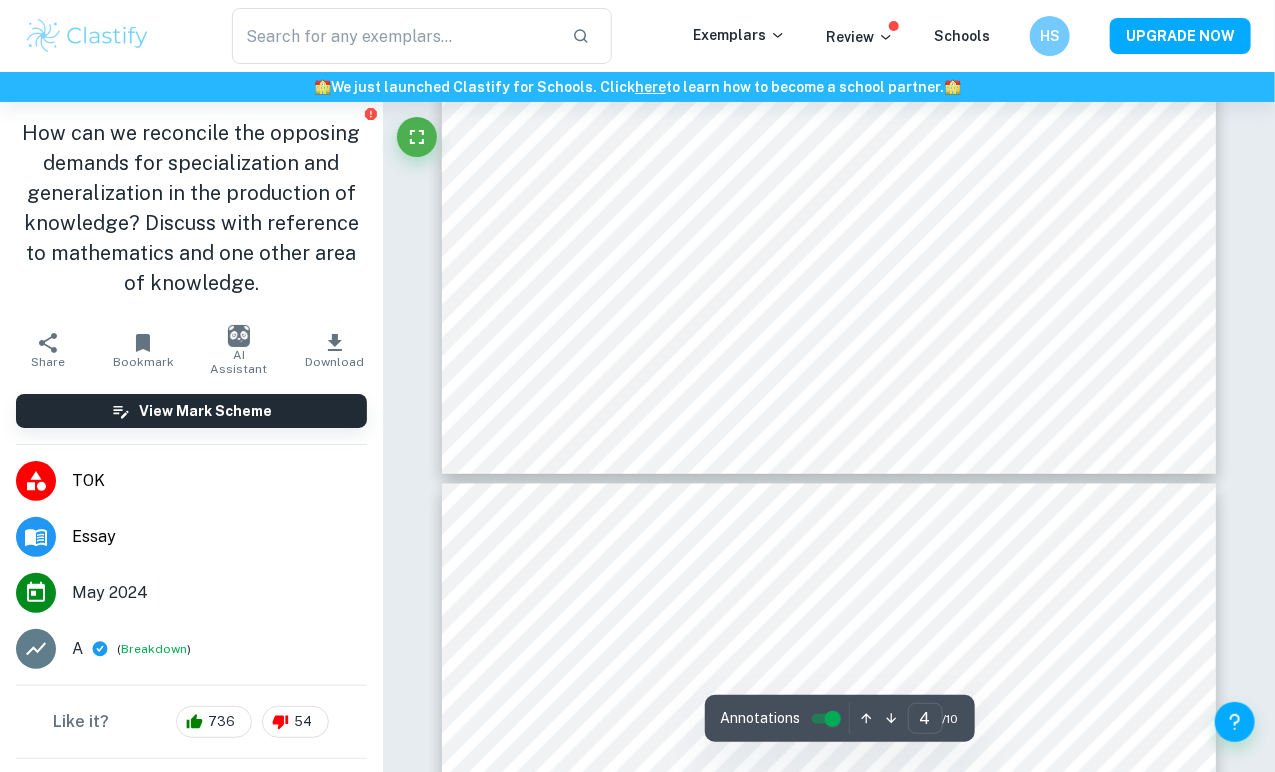 type on "TOK" 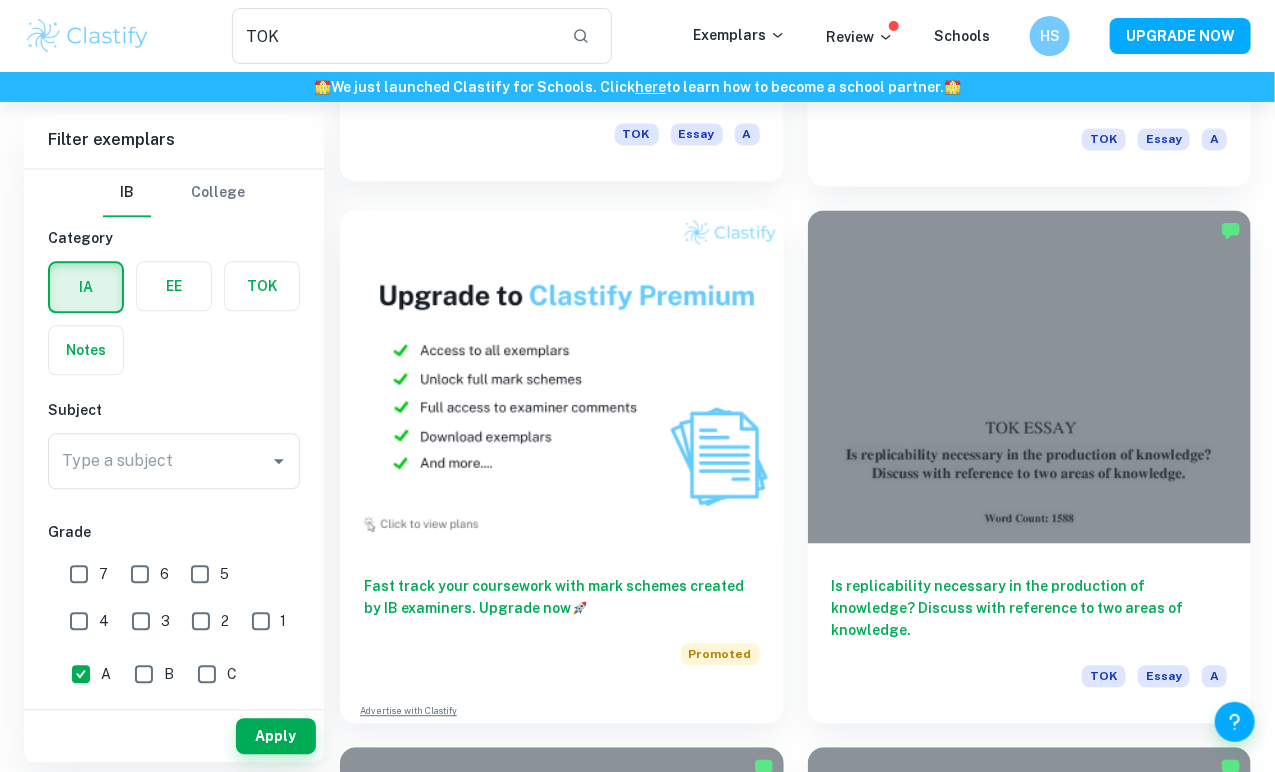 scroll, scrollTop: 1619, scrollLeft: 0, axis: vertical 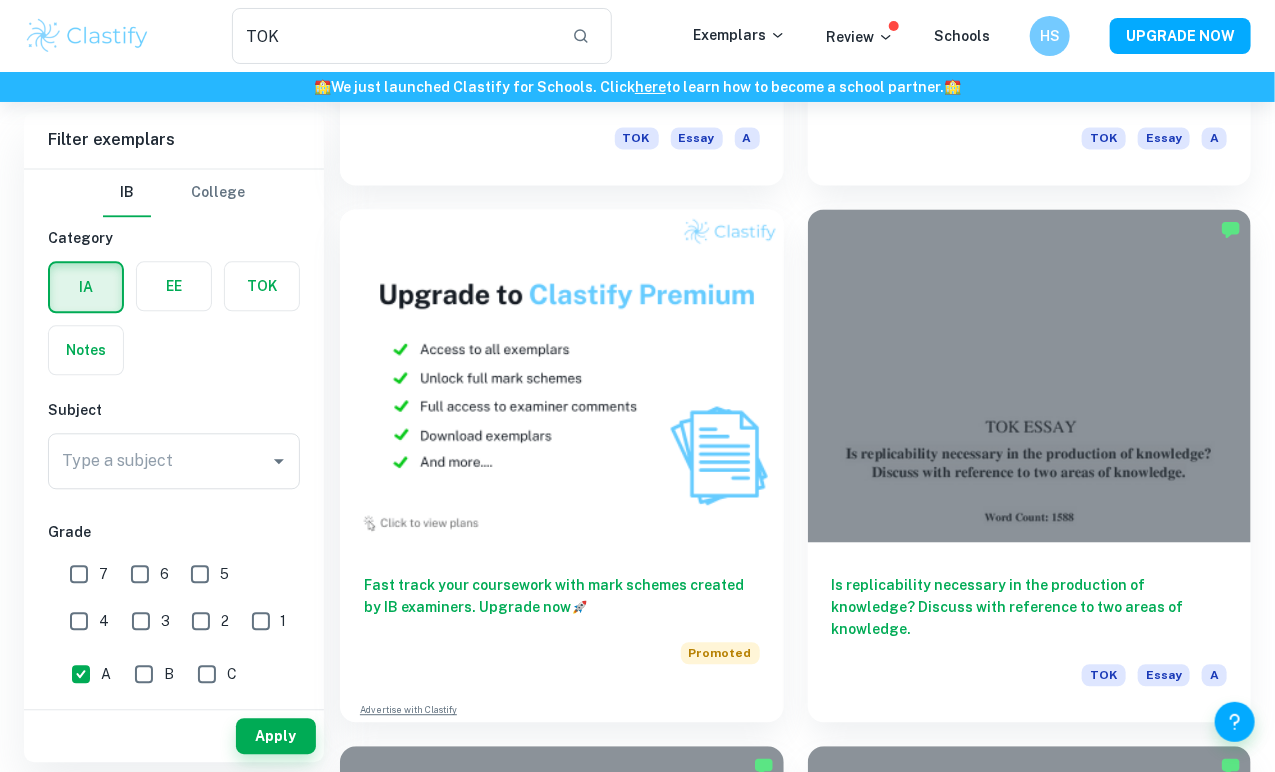 click on "Does some knowledge belong only to particular communities of knowers? TOK Exhibition A" at bounding box center [562, 2236] 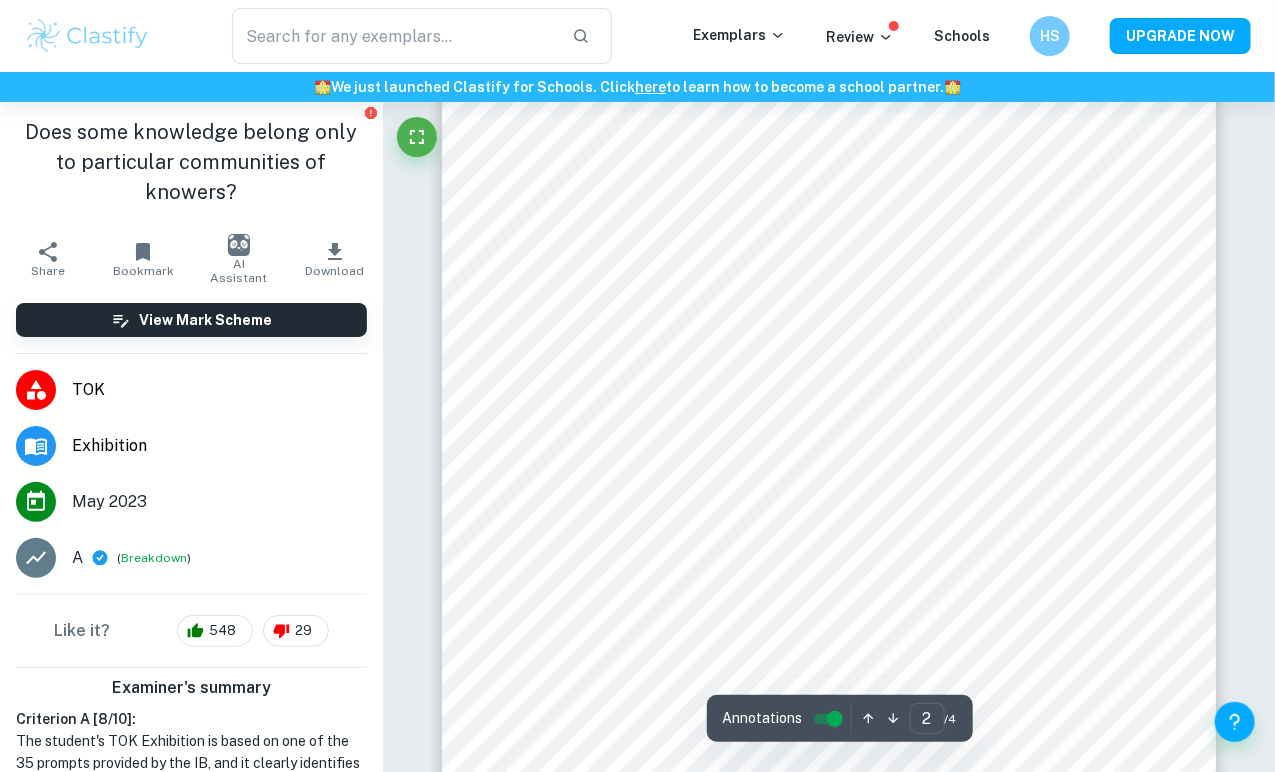 scroll, scrollTop: 1433, scrollLeft: 0, axis: vertical 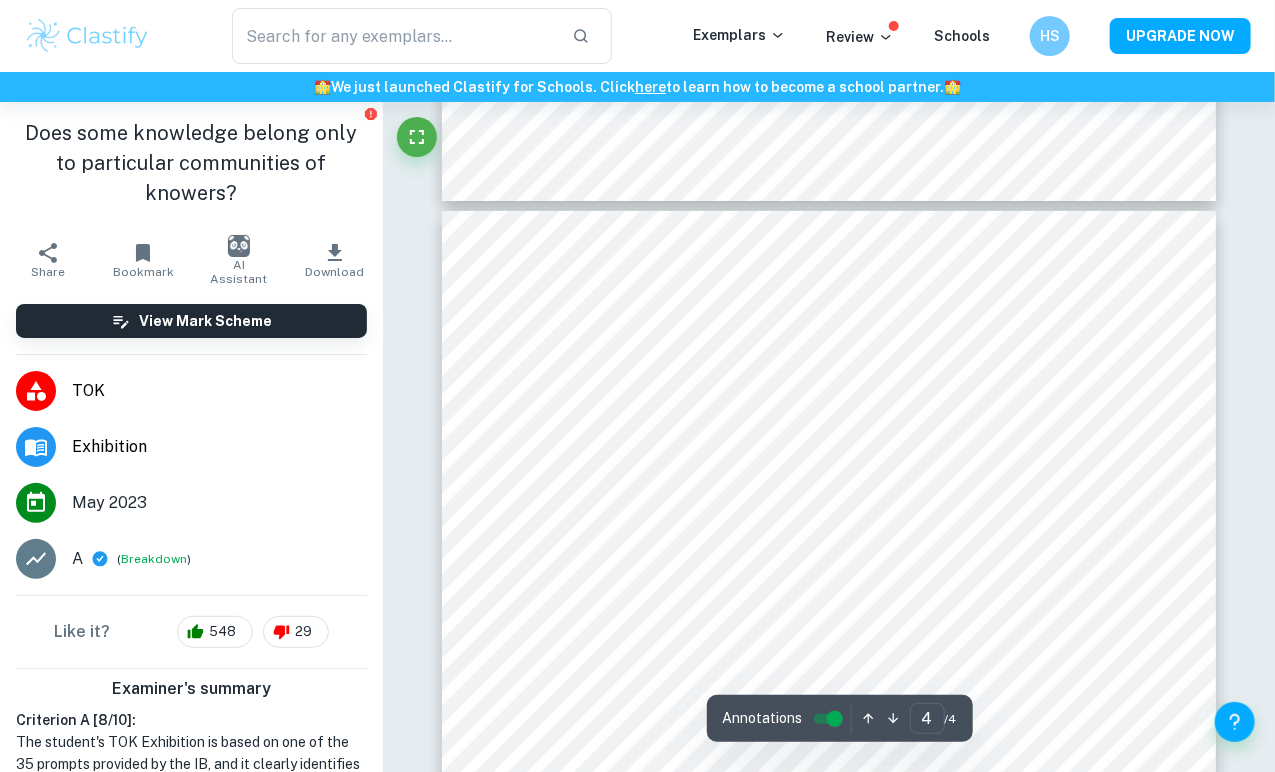 type on "3" 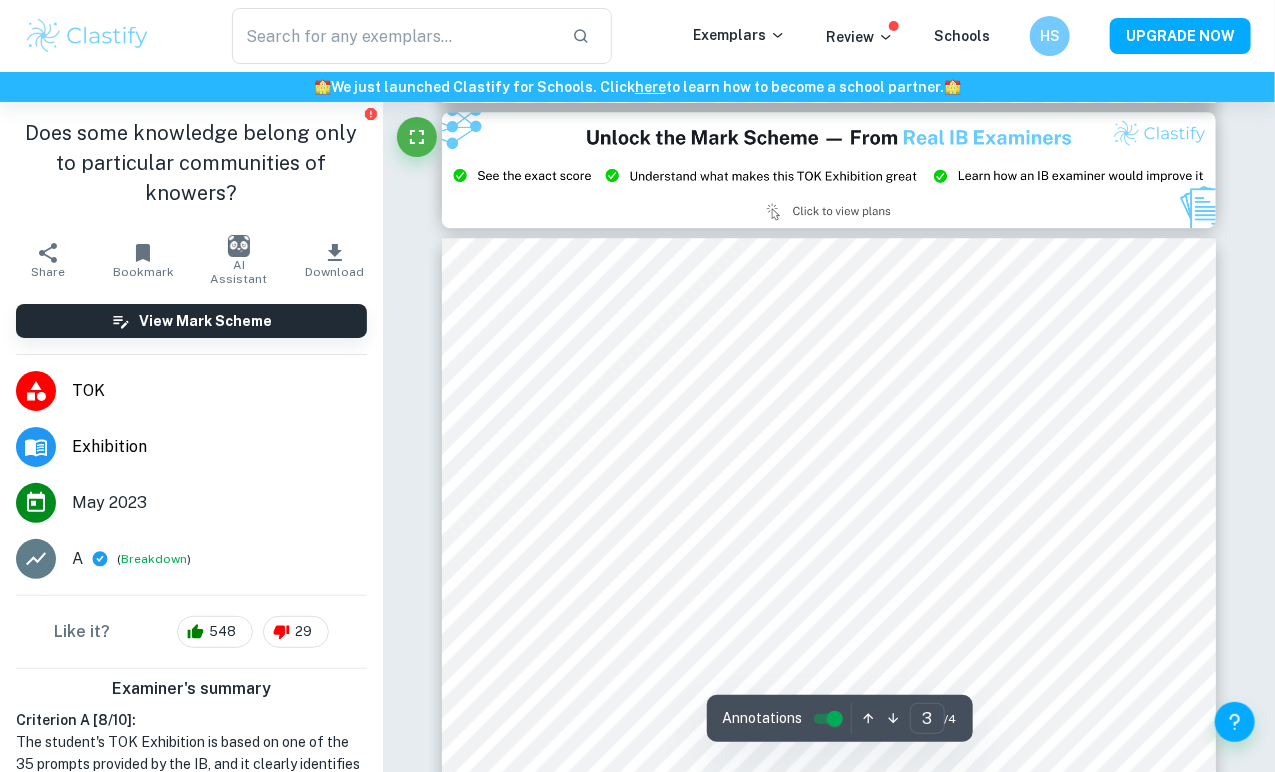 scroll, scrollTop: 2158, scrollLeft: 0, axis: vertical 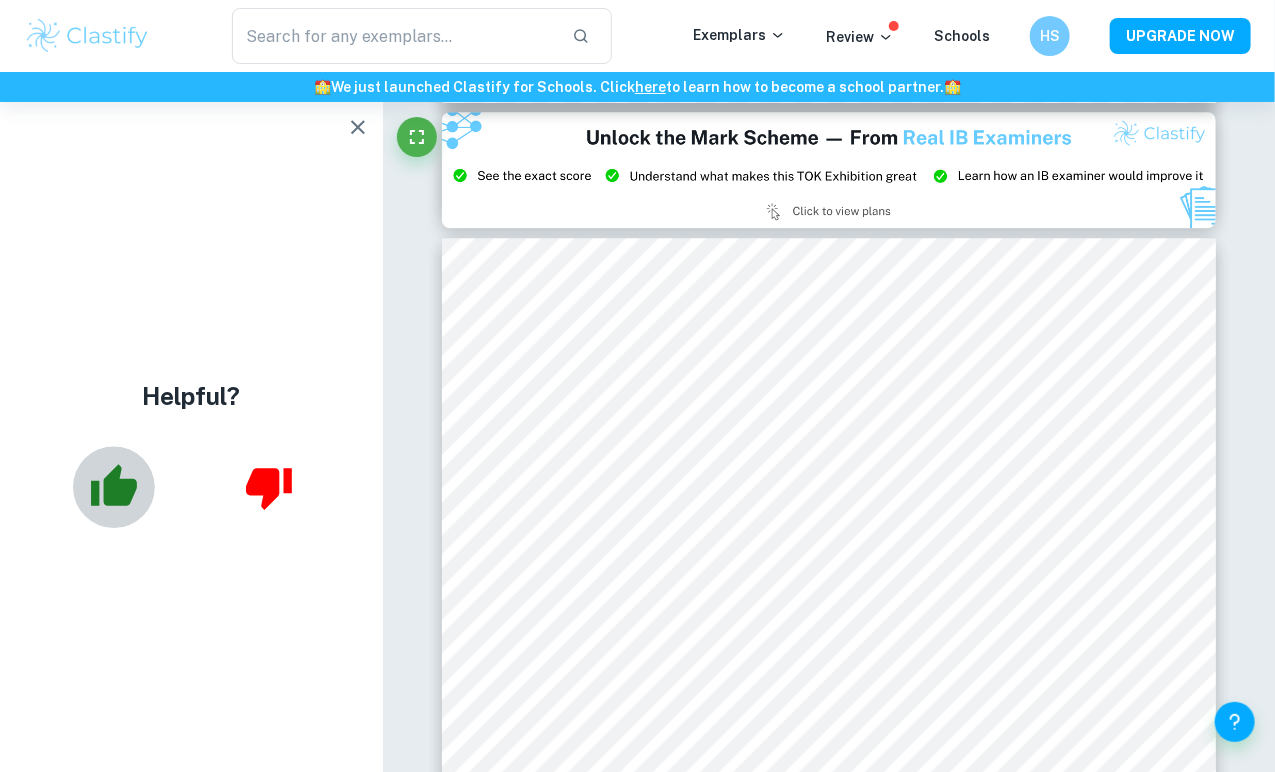 click at bounding box center [114, 487] 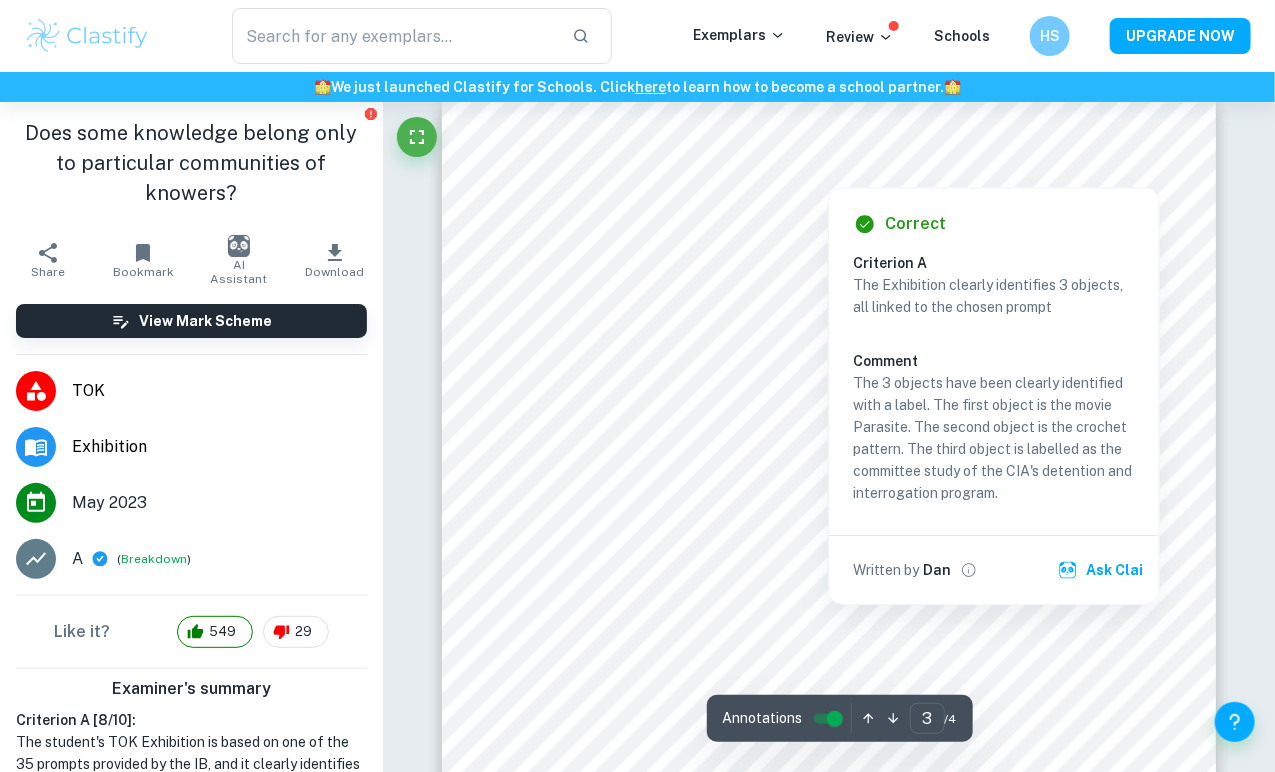 scroll, scrollTop: 2298, scrollLeft: 0, axis: vertical 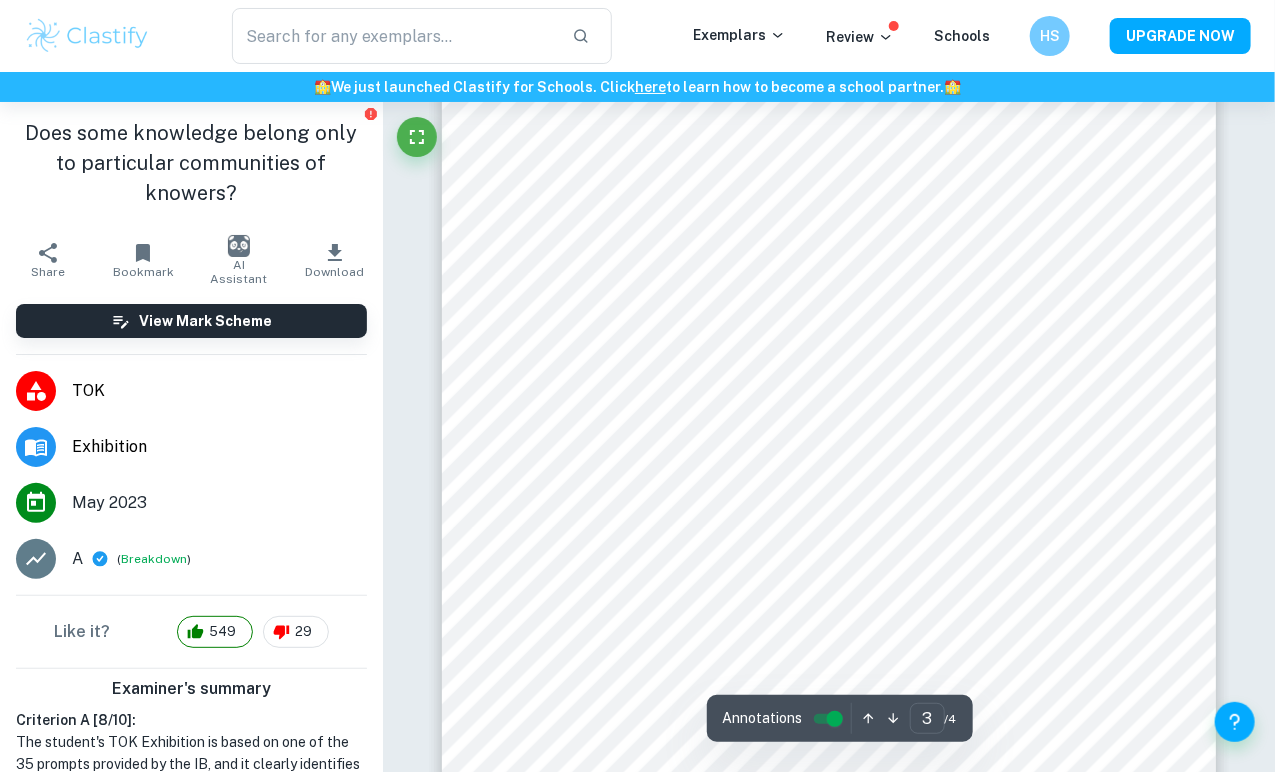 type on "TOK" 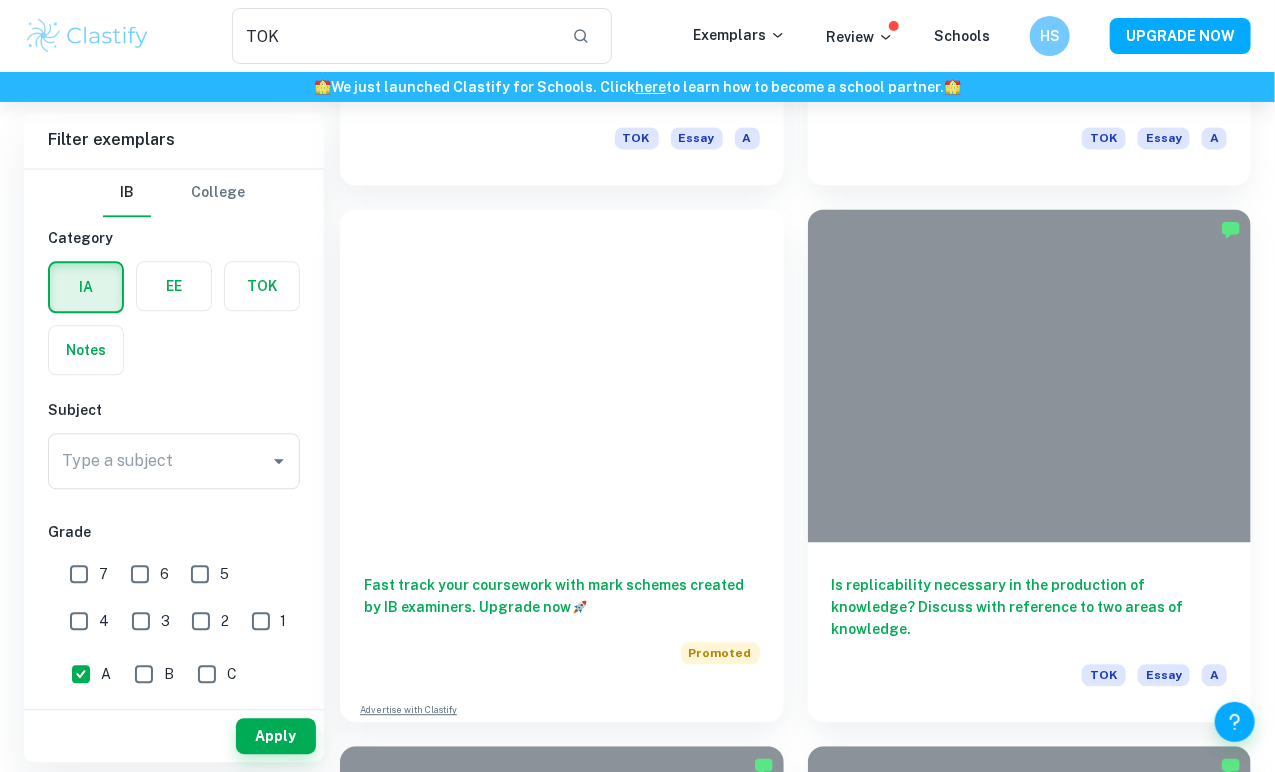 scroll, scrollTop: 1877, scrollLeft: 0, axis: vertical 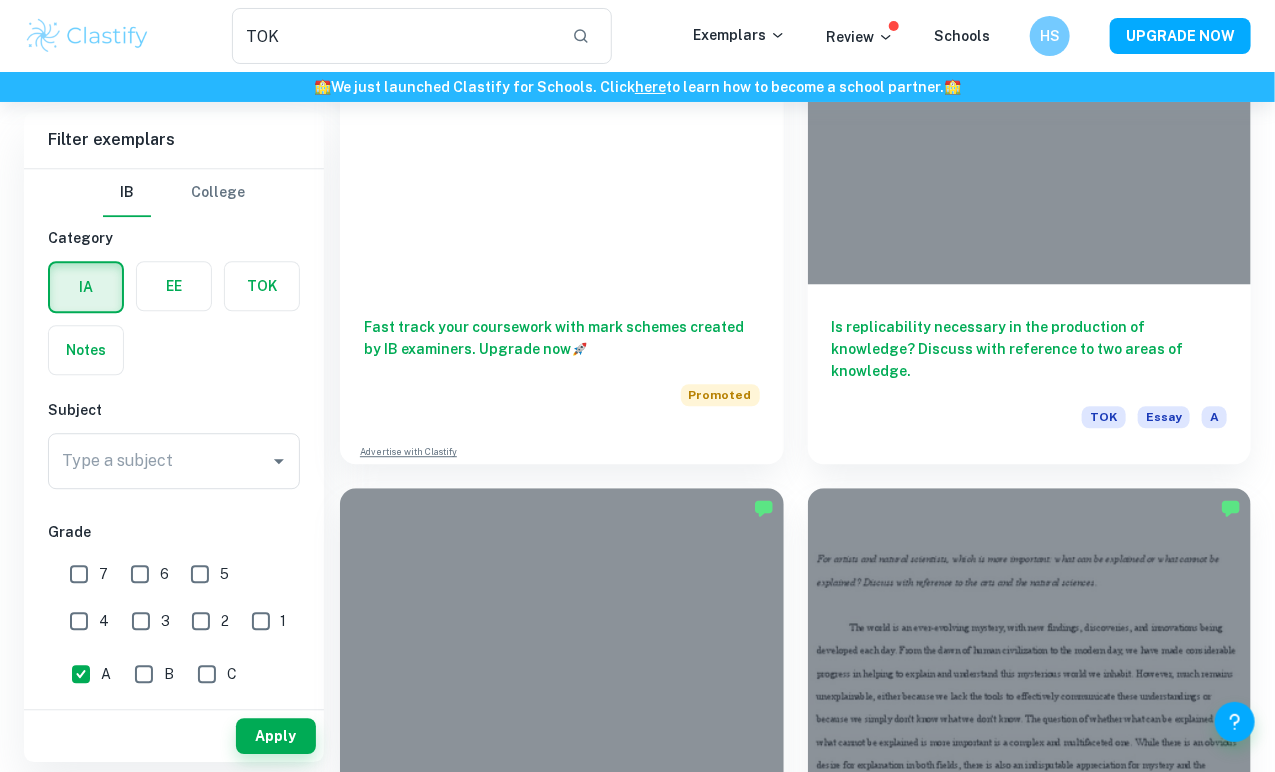 type 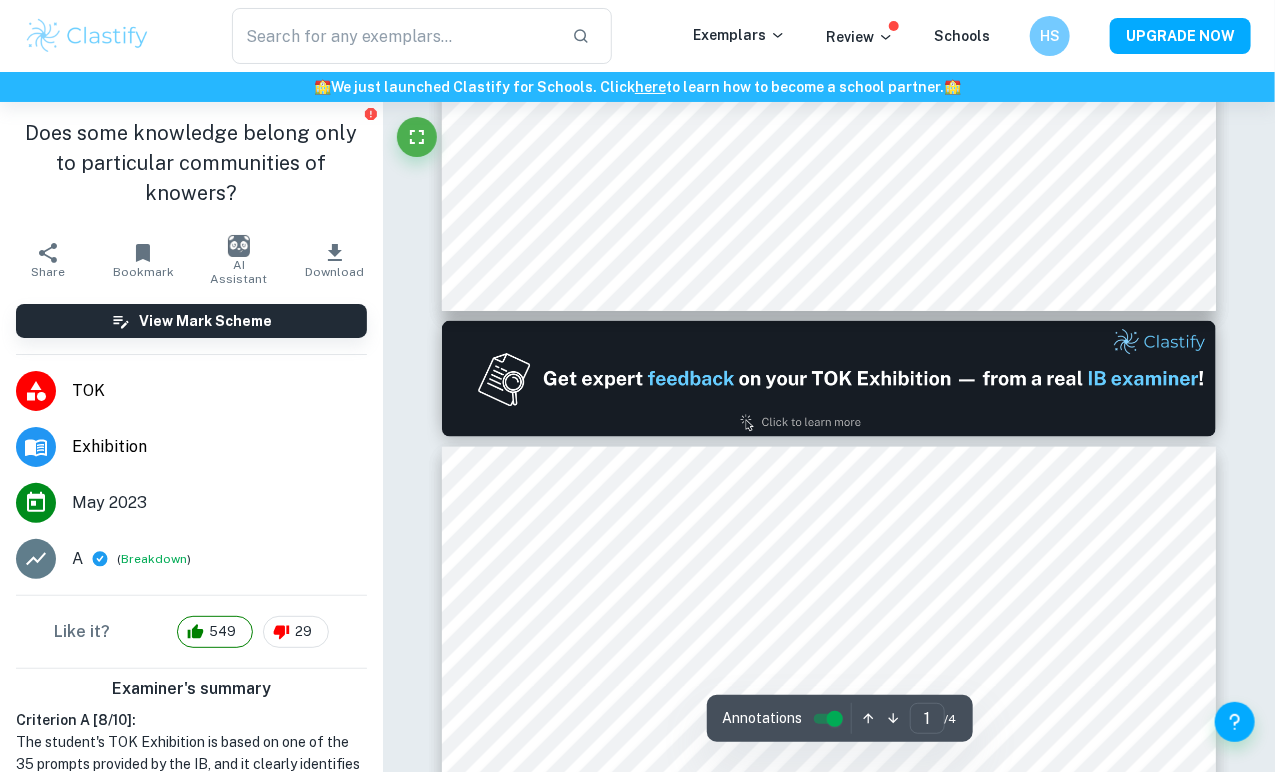 scroll, scrollTop: 813, scrollLeft: 0, axis: vertical 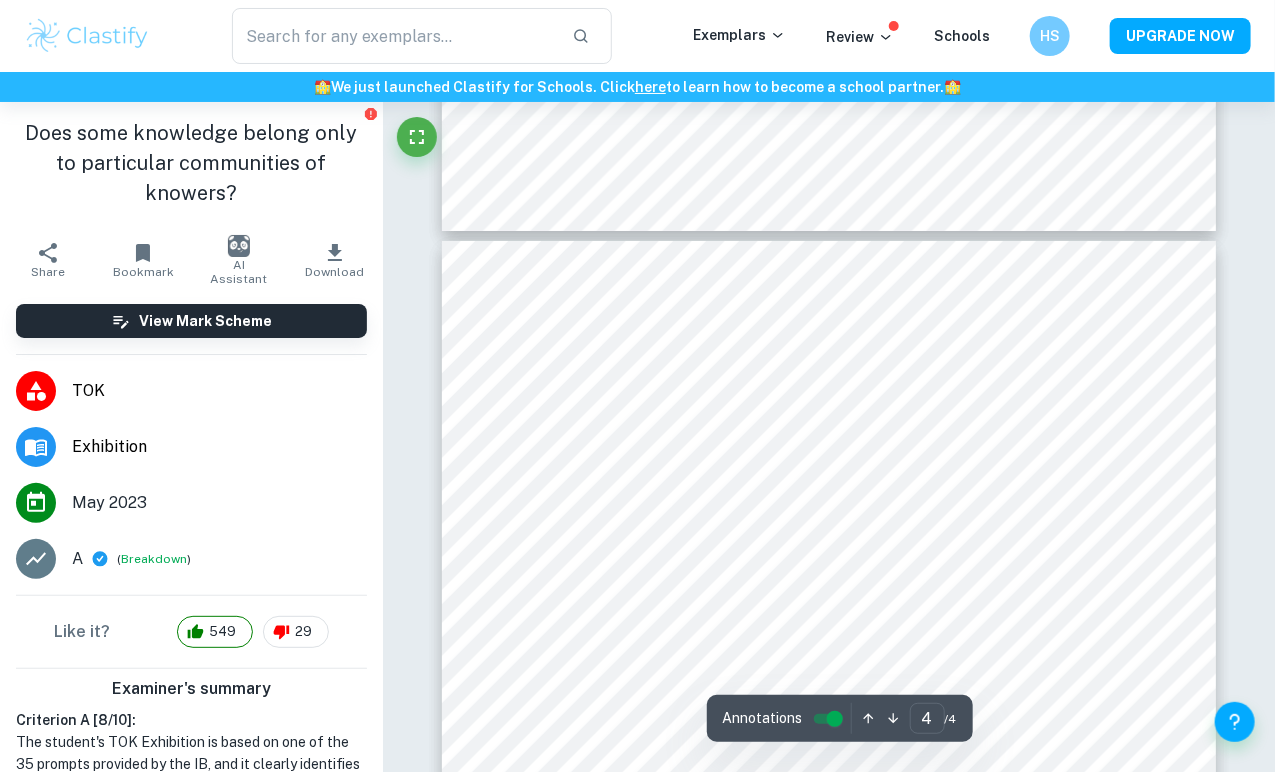type on "3" 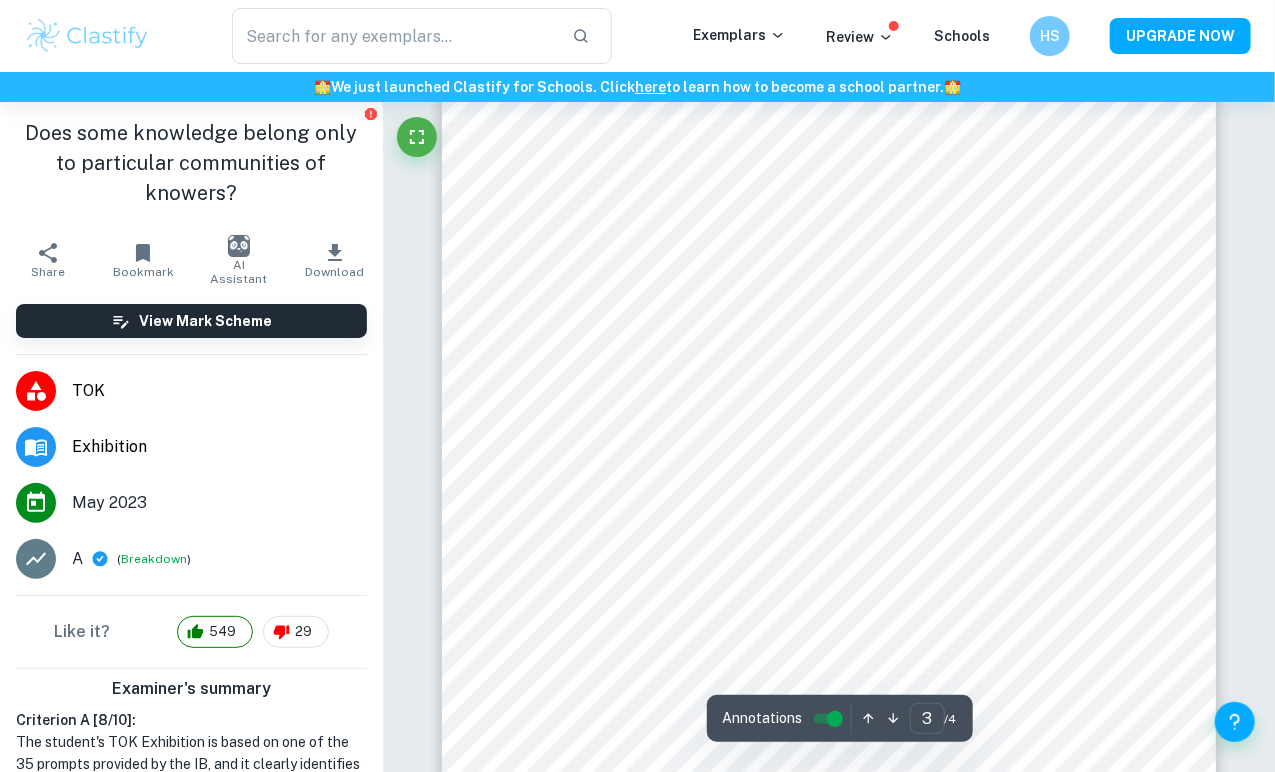 scroll, scrollTop: 2412, scrollLeft: 0, axis: vertical 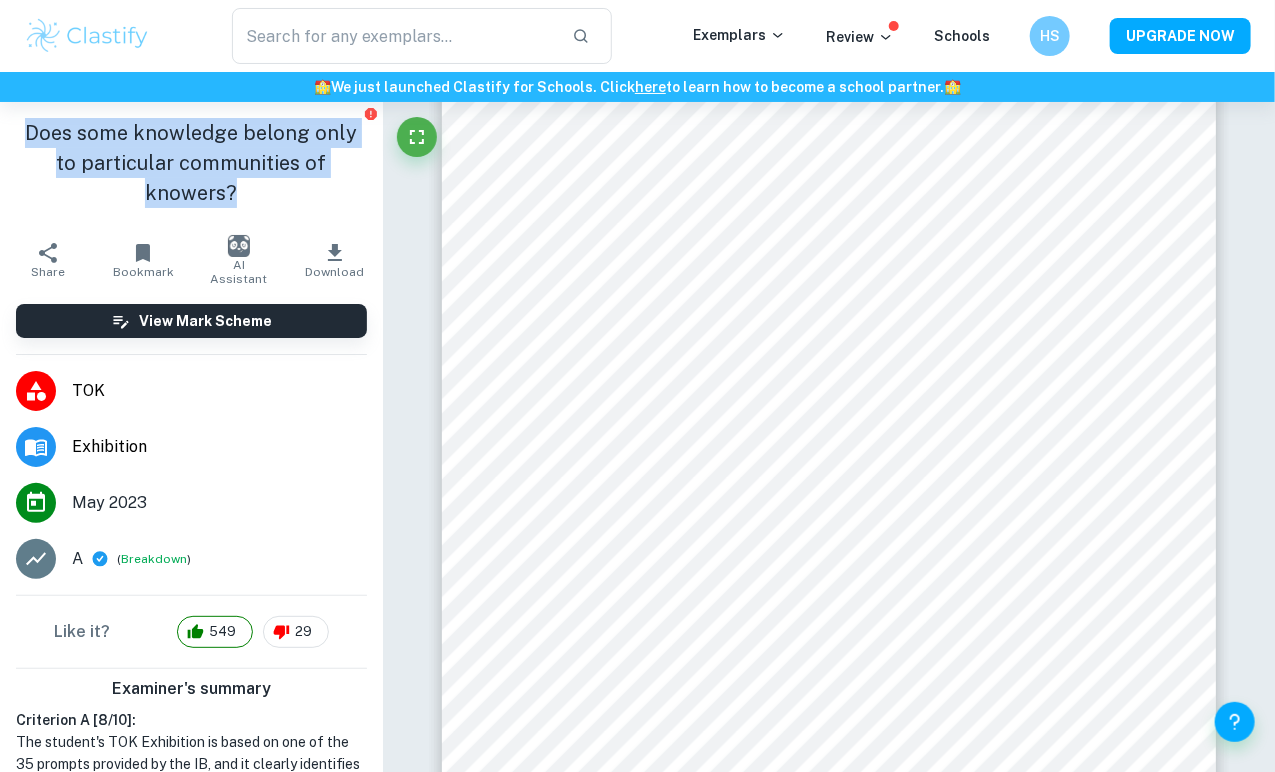drag, startPoint x: 314, startPoint y: 206, endPoint x: 0, endPoint y: 138, distance: 321.2787 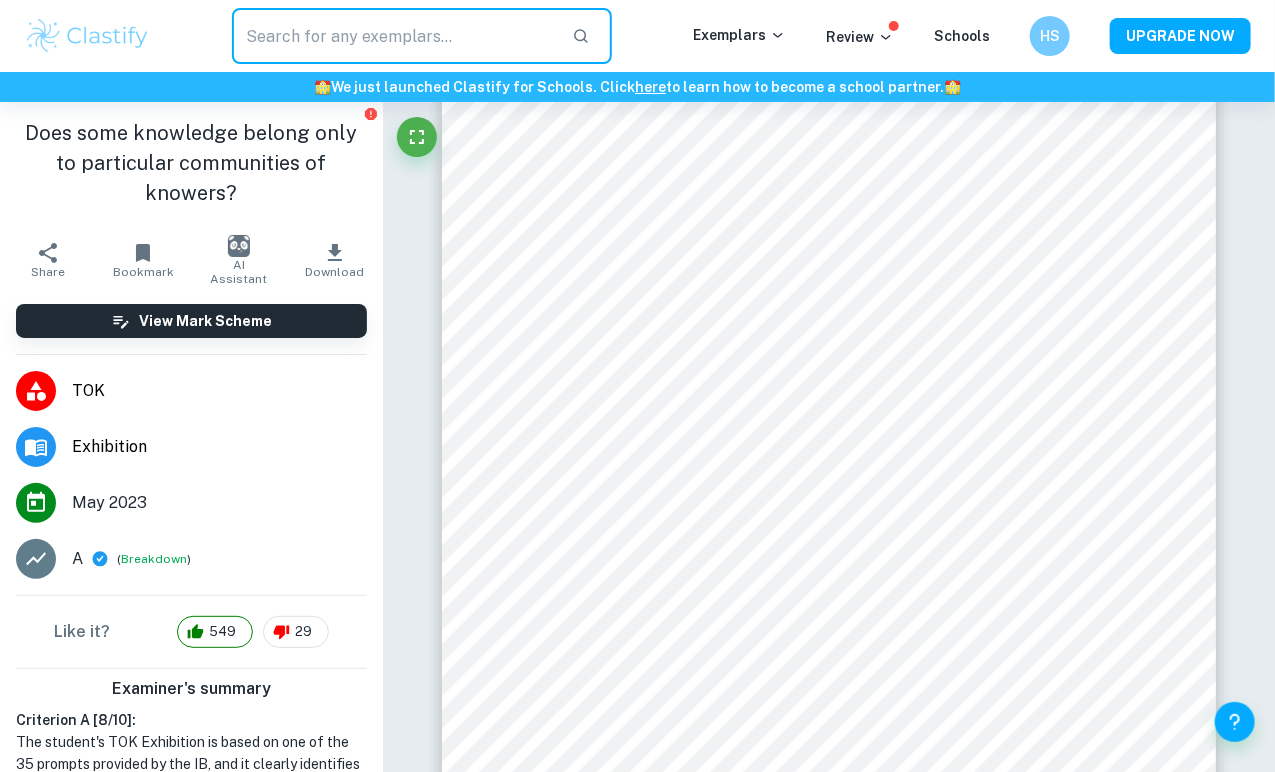 click at bounding box center (393, 36) 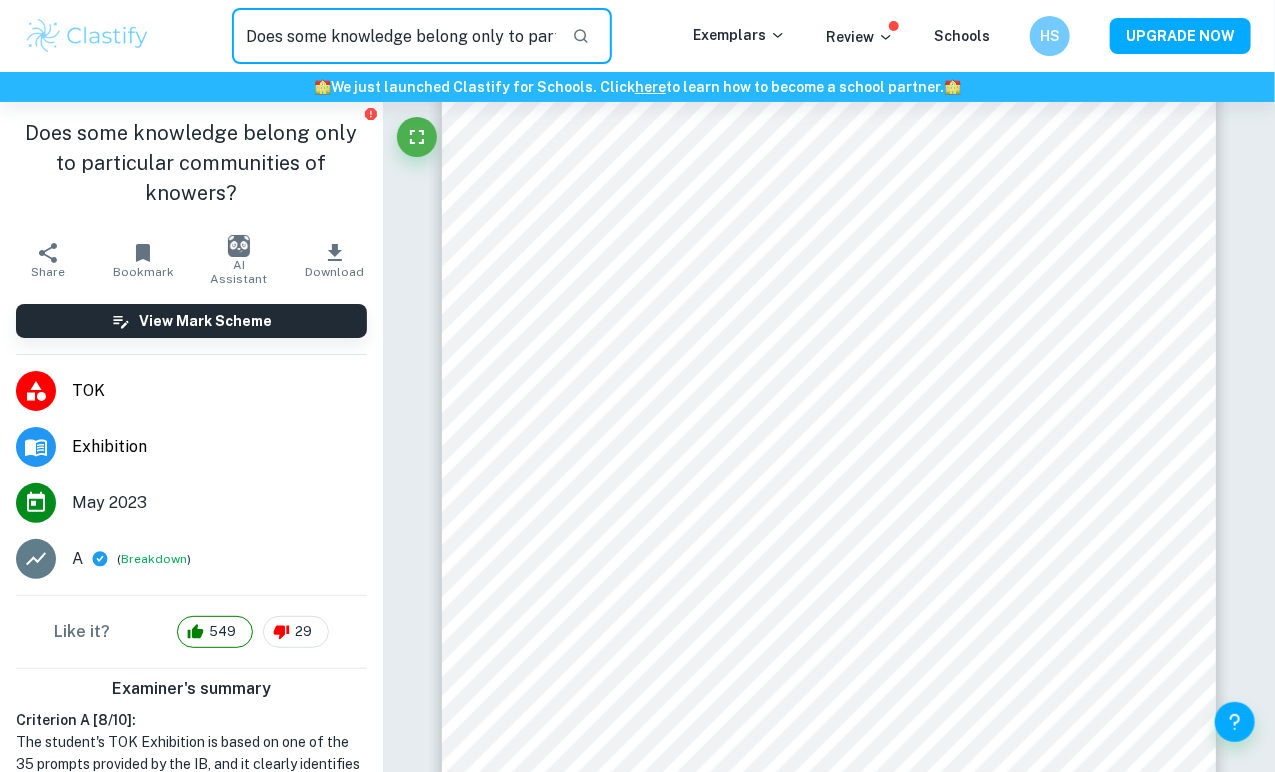 scroll, scrollTop: 0, scrollLeft: 228, axis: horizontal 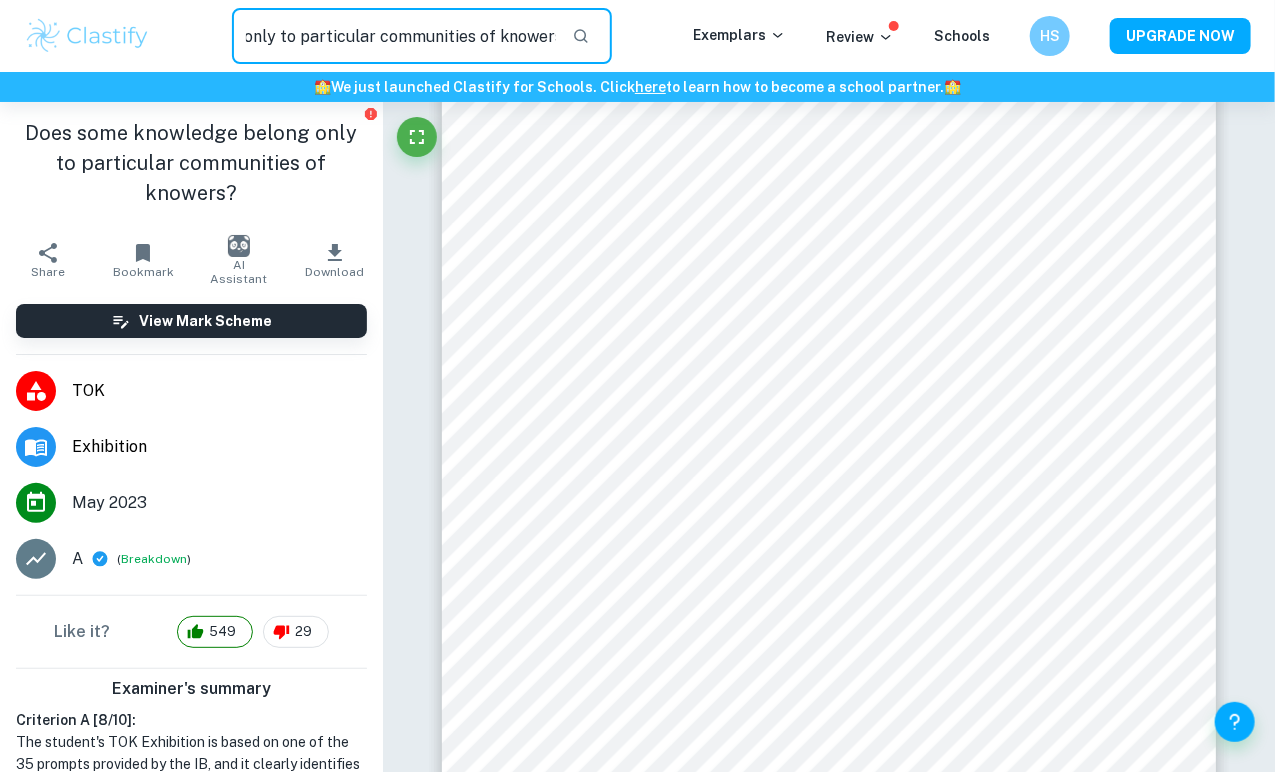 type on "Does some knowledge belong only to particular communities of knowers?" 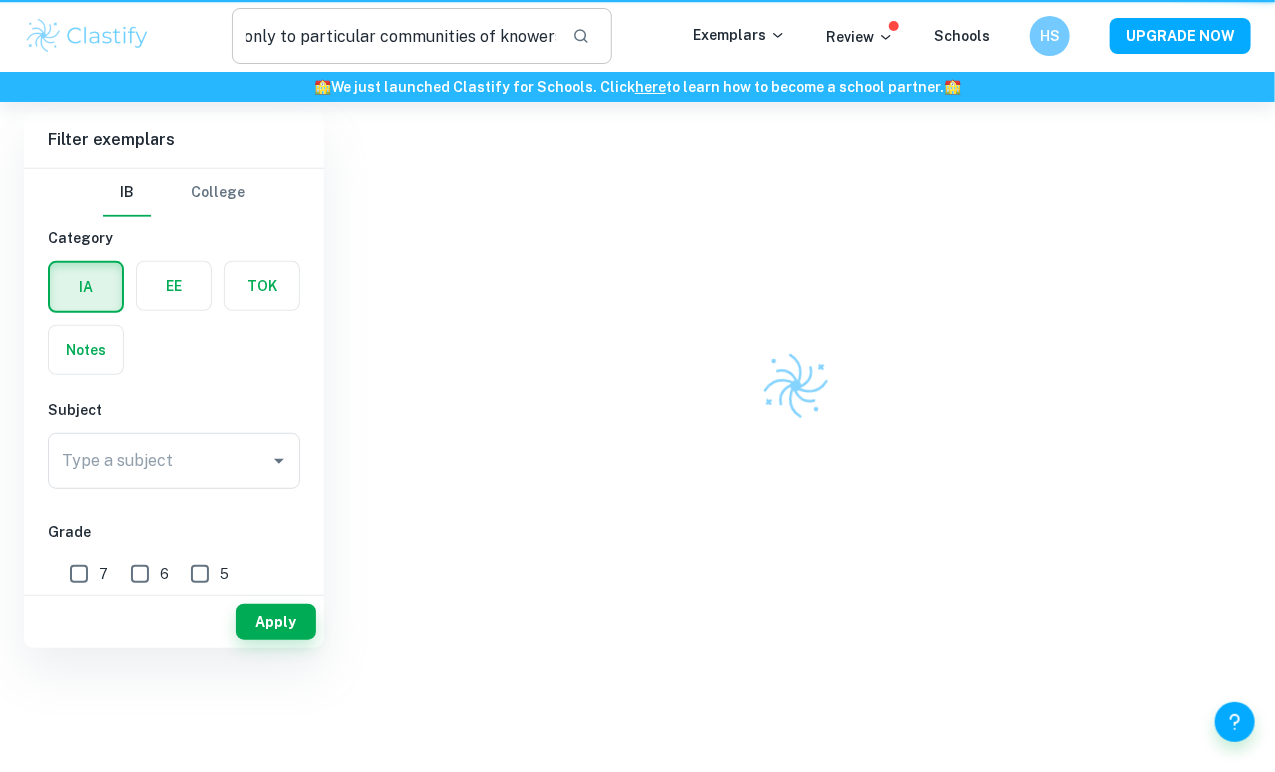scroll, scrollTop: 0, scrollLeft: 0, axis: both 